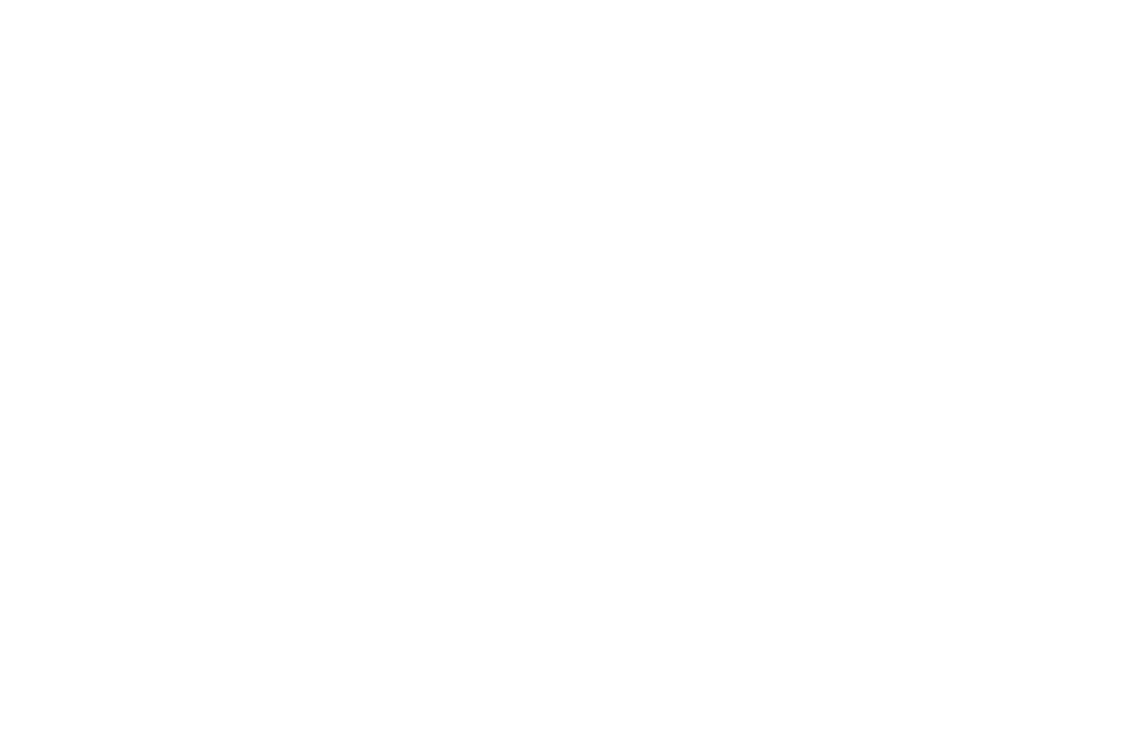 scroll, scrollTop: 0, scrollLeft: 0, axis: both 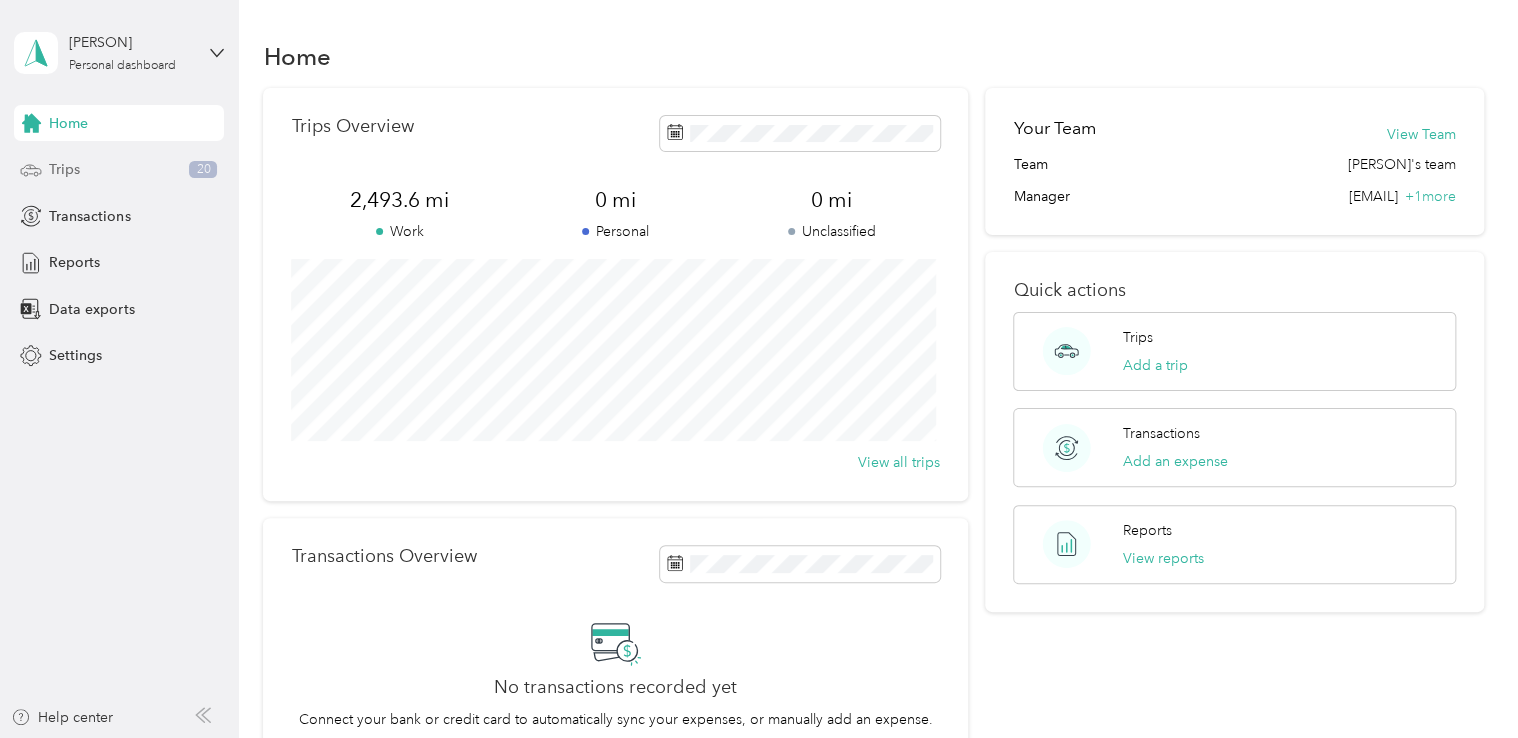 click on "Trips" at bounding box center [64, 169] 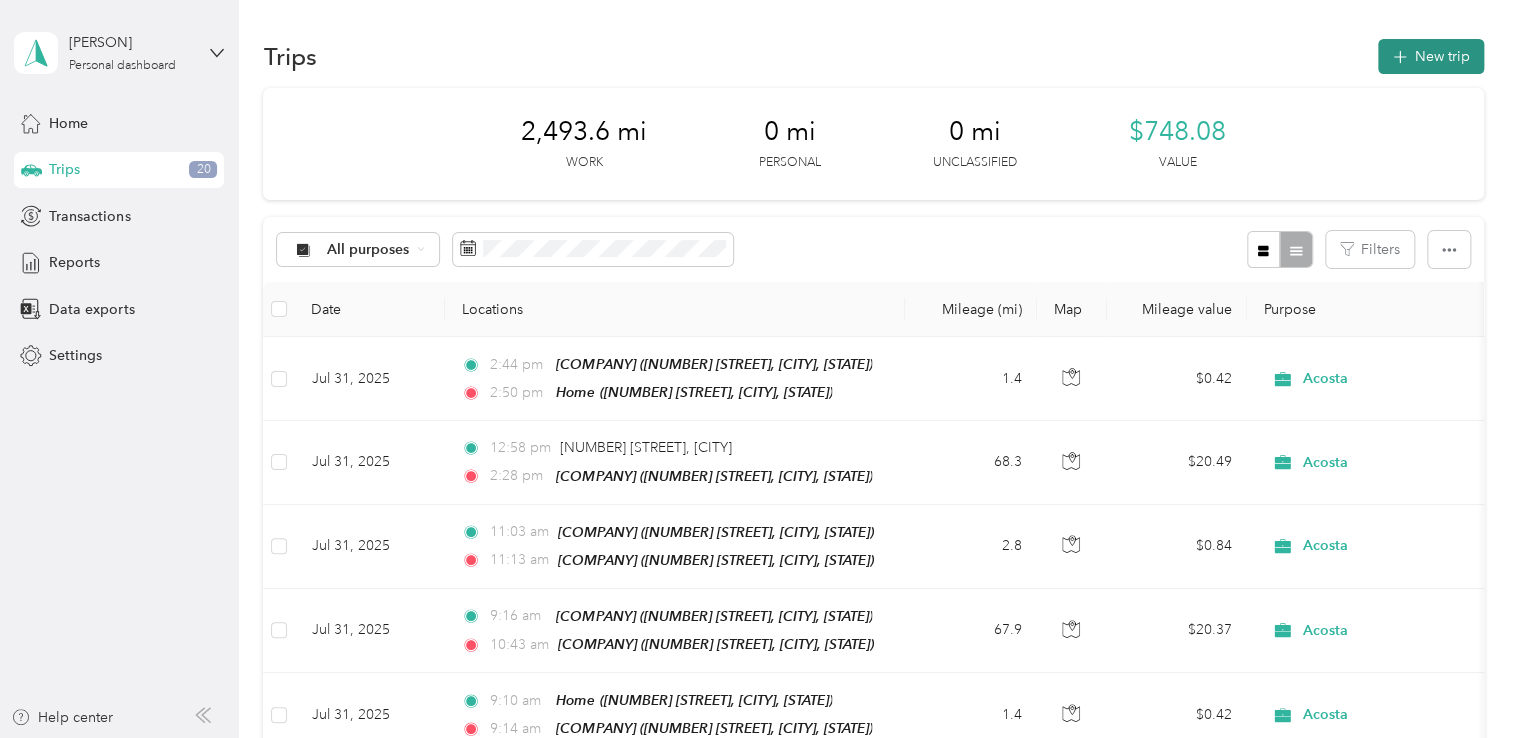 click on "New trip" at bounding box center [1431, 56] 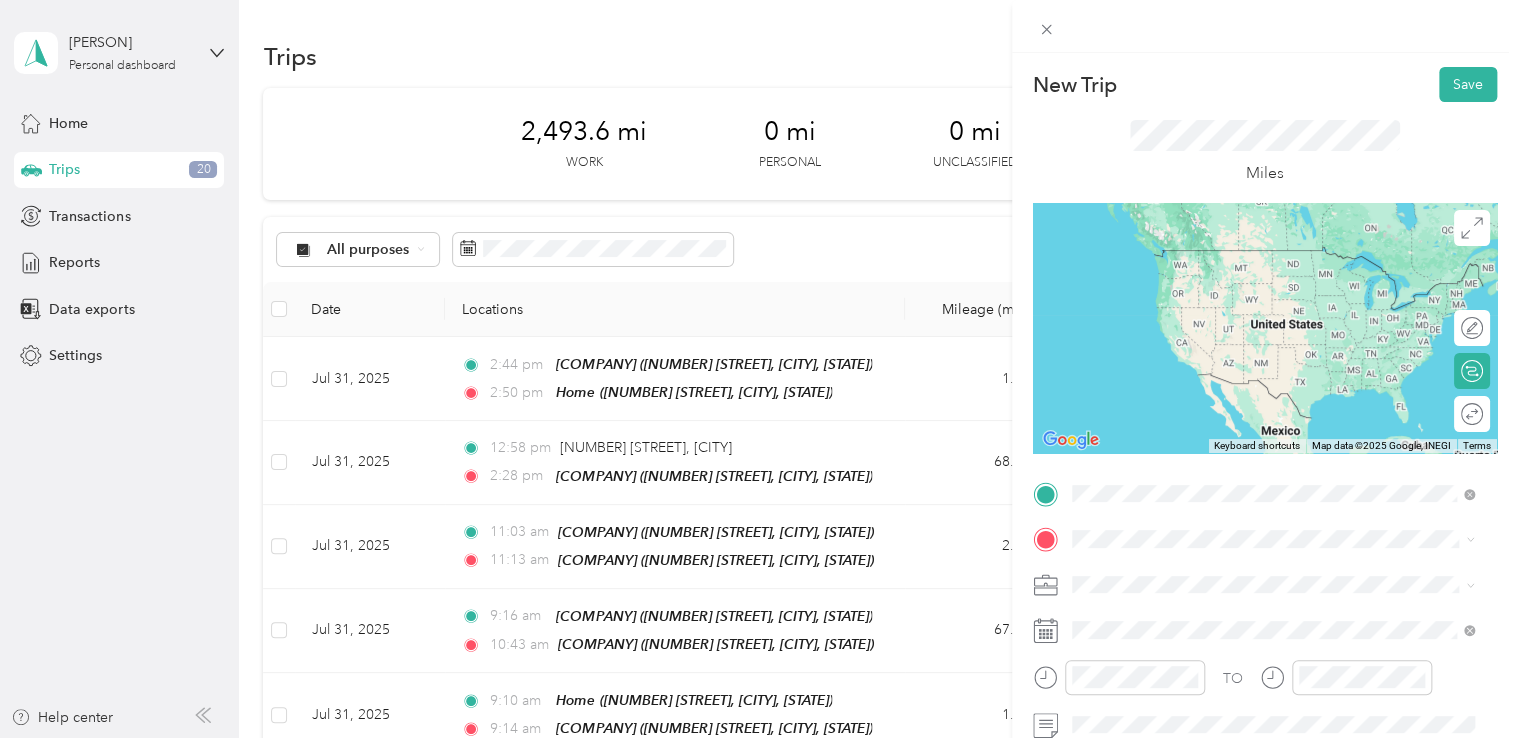 click on "[NUMBER] [STREET], [CITY], [STATE], [COUNTRY]" at bounding box center (1264, 279) 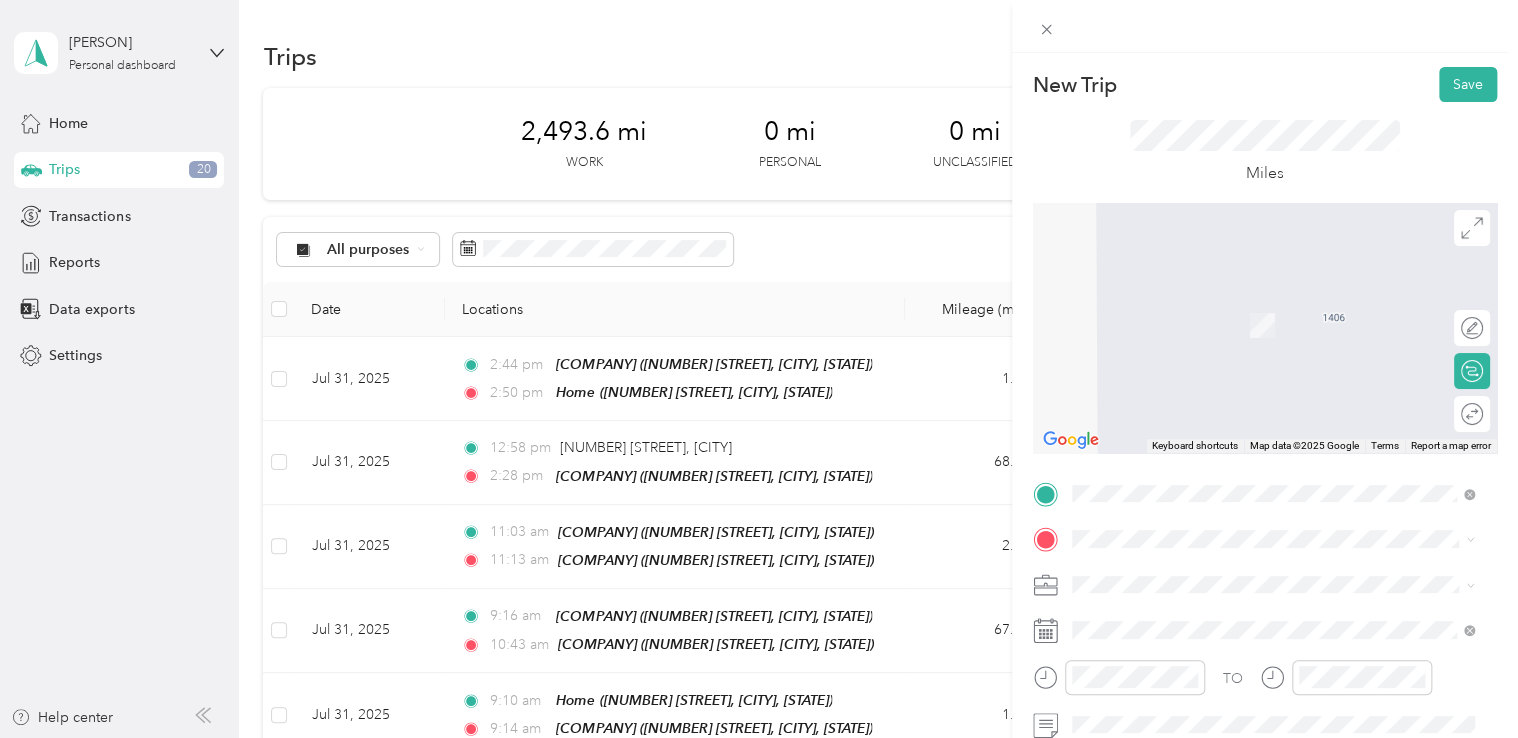 click 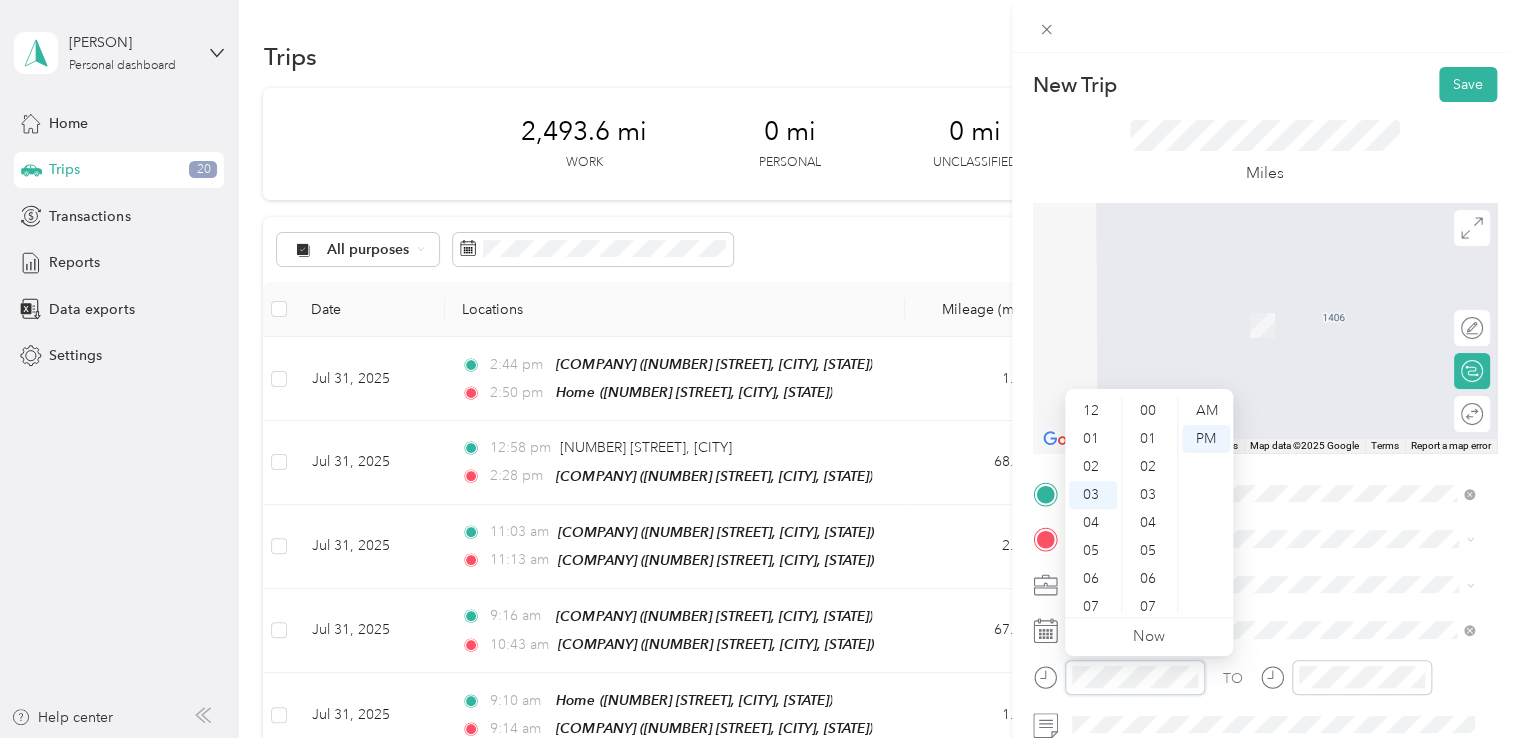 scroll, scrollTop: 84, scrollLeft: 0, axis: vertical 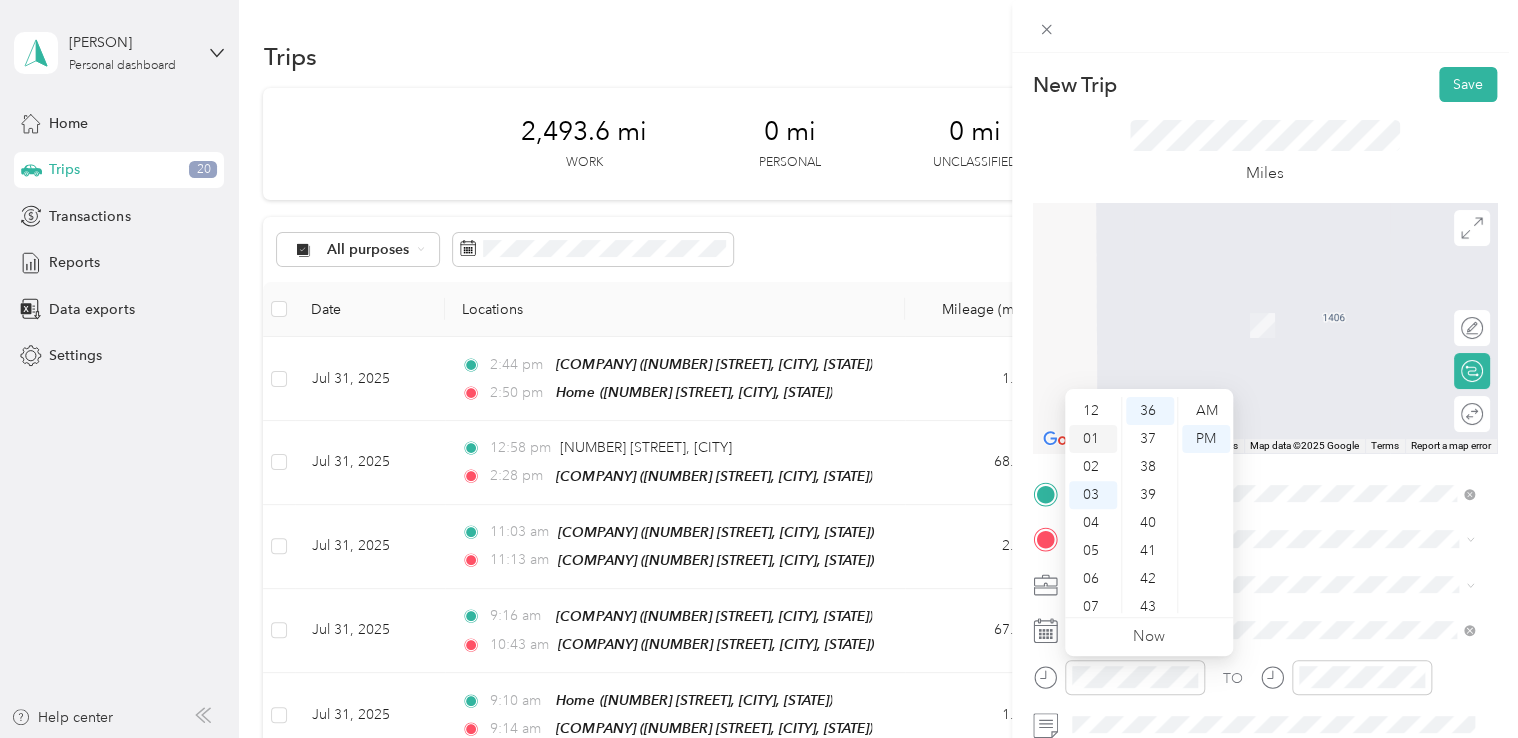 click on "01" at bounding box center [1093, 439] 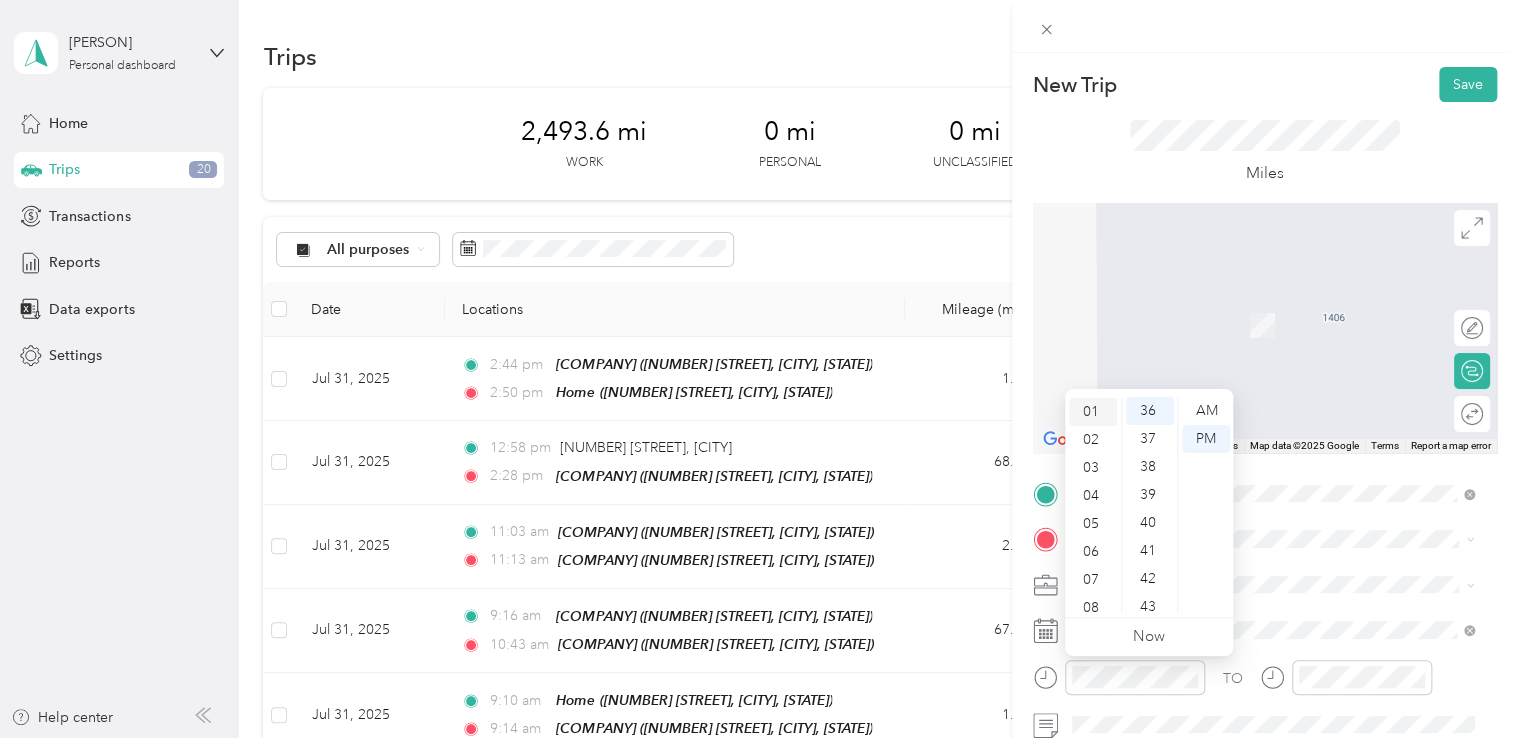 scroll, scrollTop: 28, scrollLeft: 0, axis: vertical 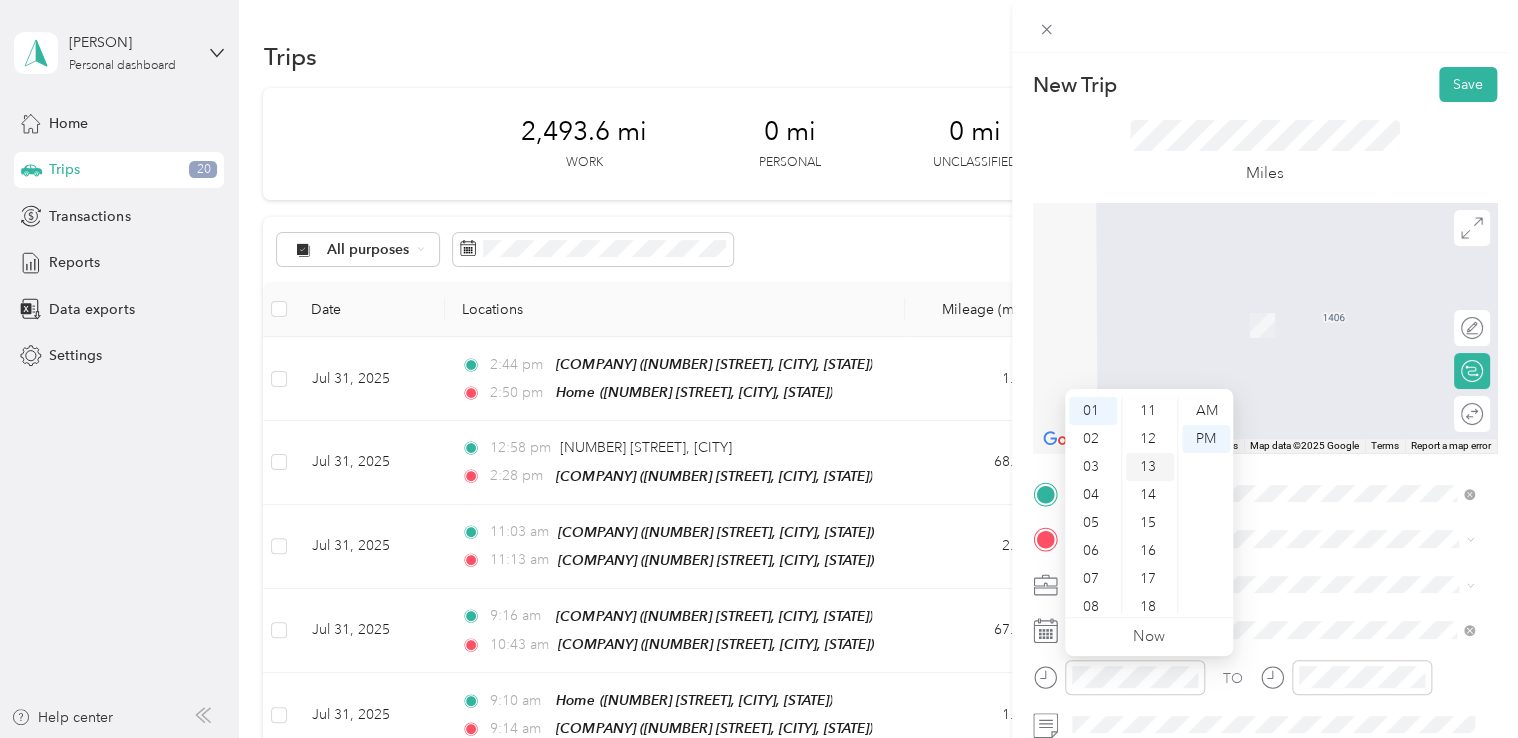click on "13" at bounding box center (1150, 467) 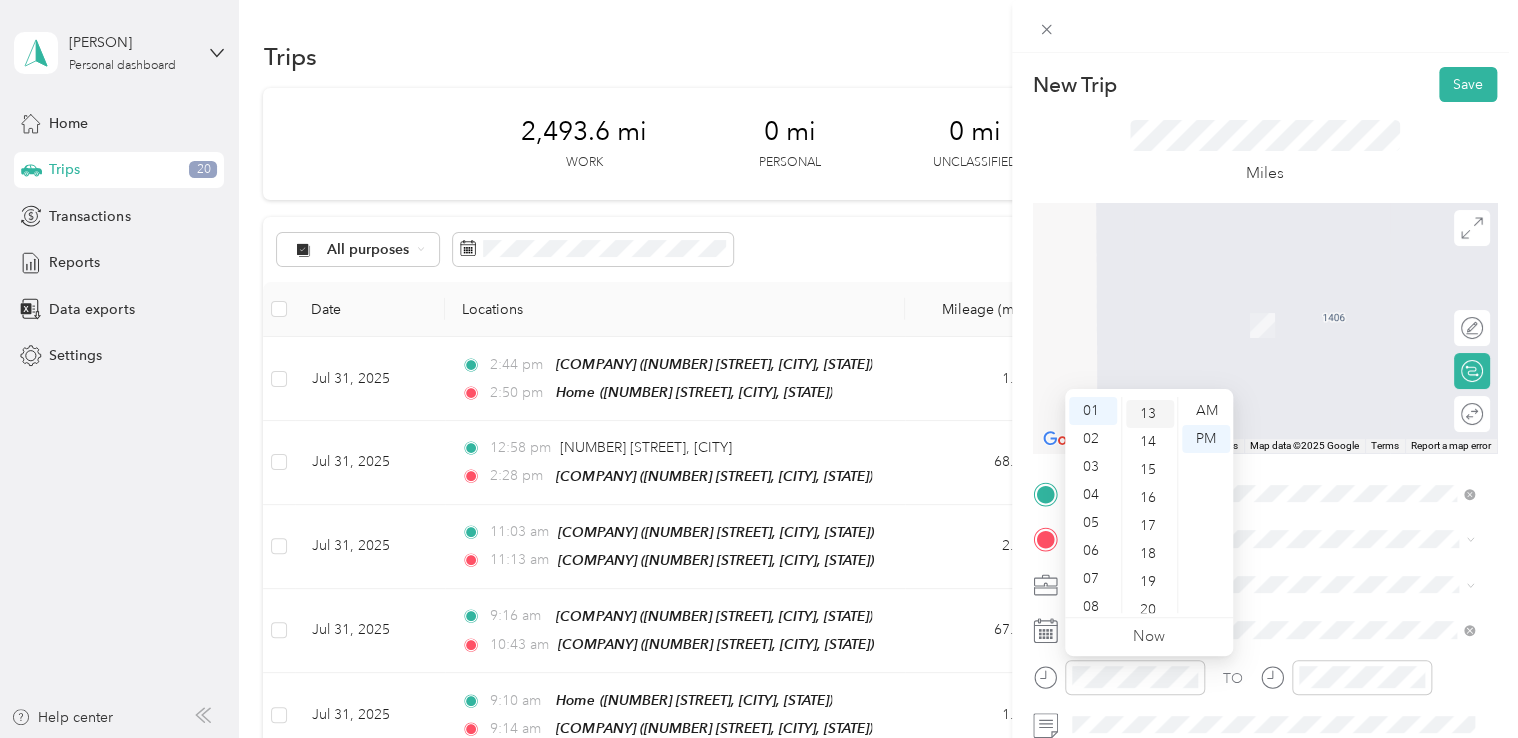 scroll, scrollTop: 364, scrollLeft: 0, axis: vertical 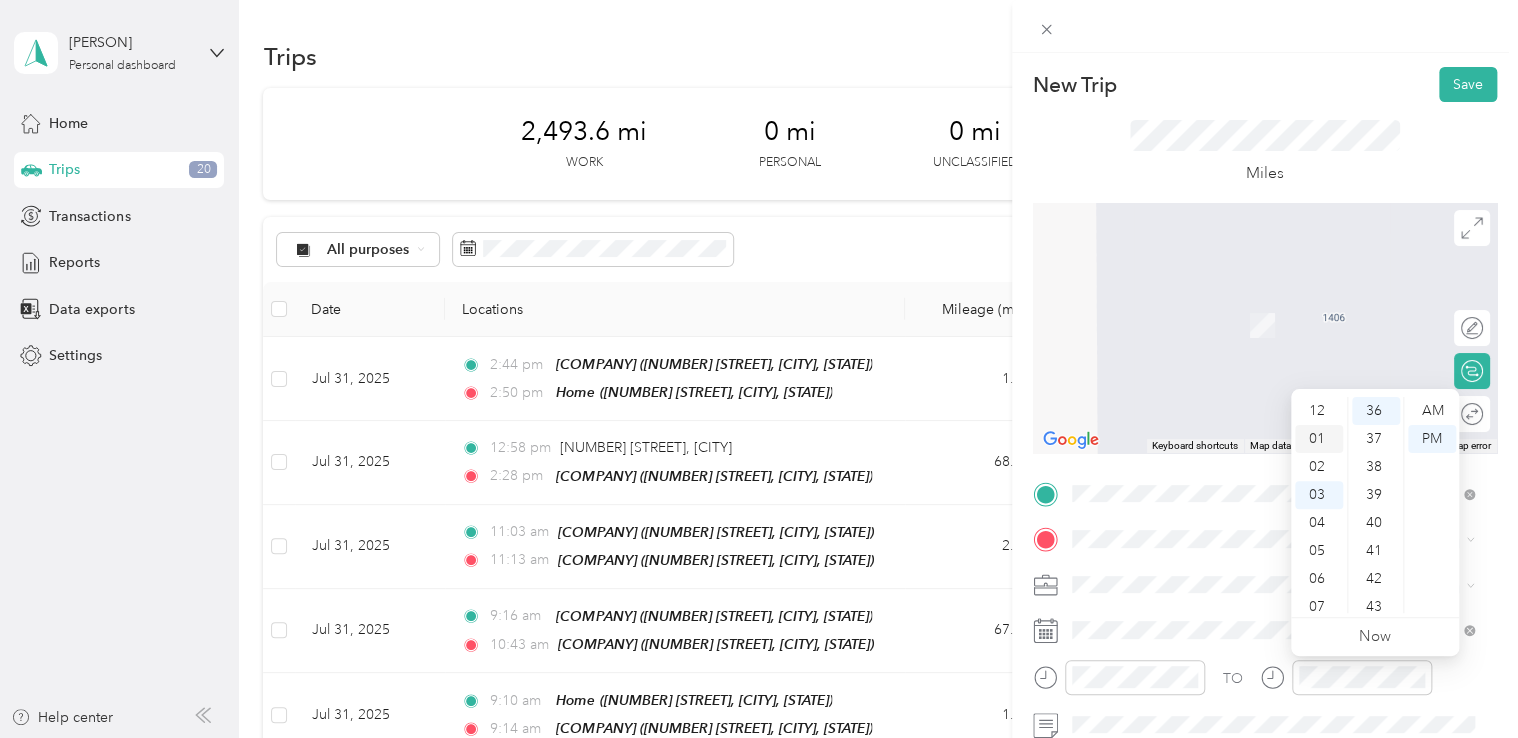 click on "01" at bounding box center [1319, 439] 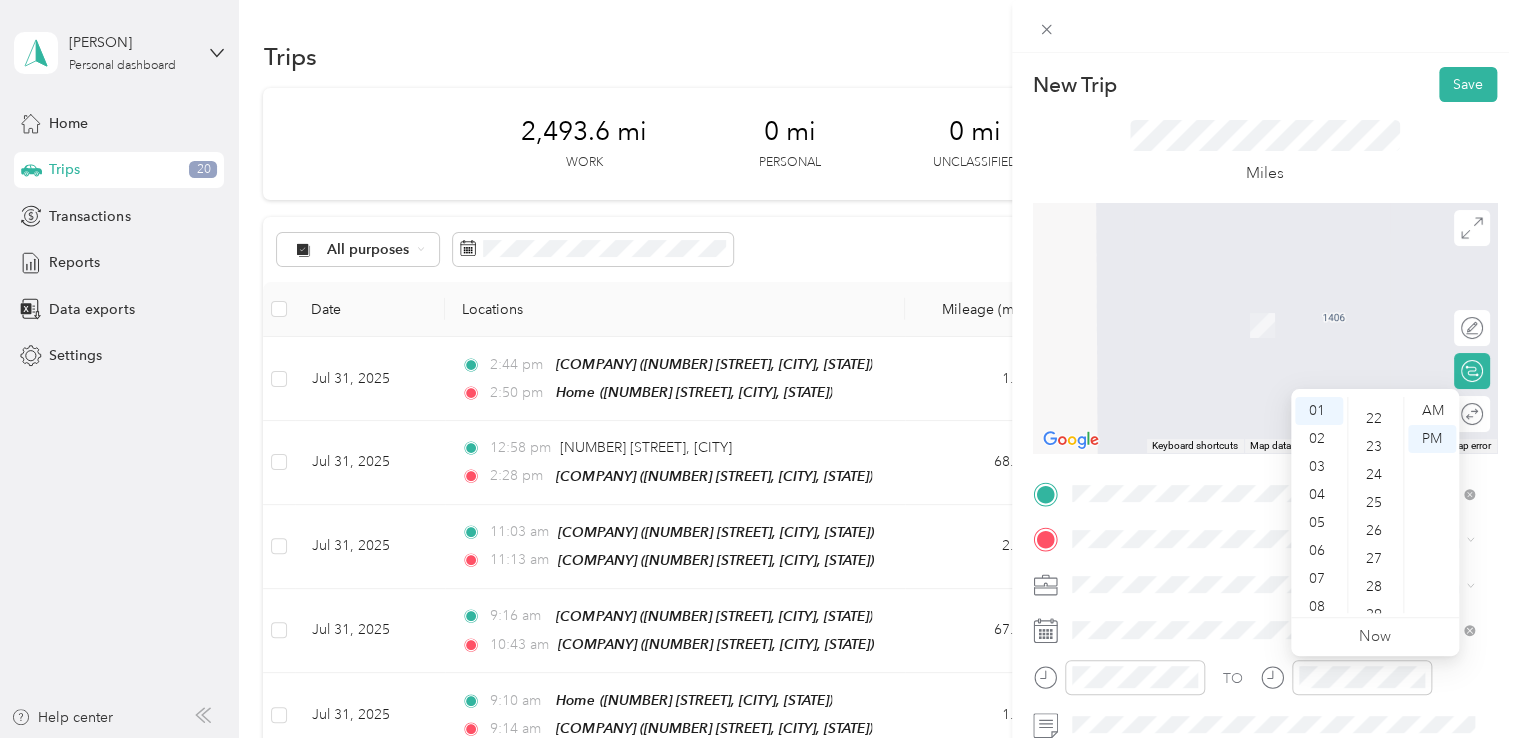 scroll, scrollTop: 508, scrollLeft: 0, axis: vertical 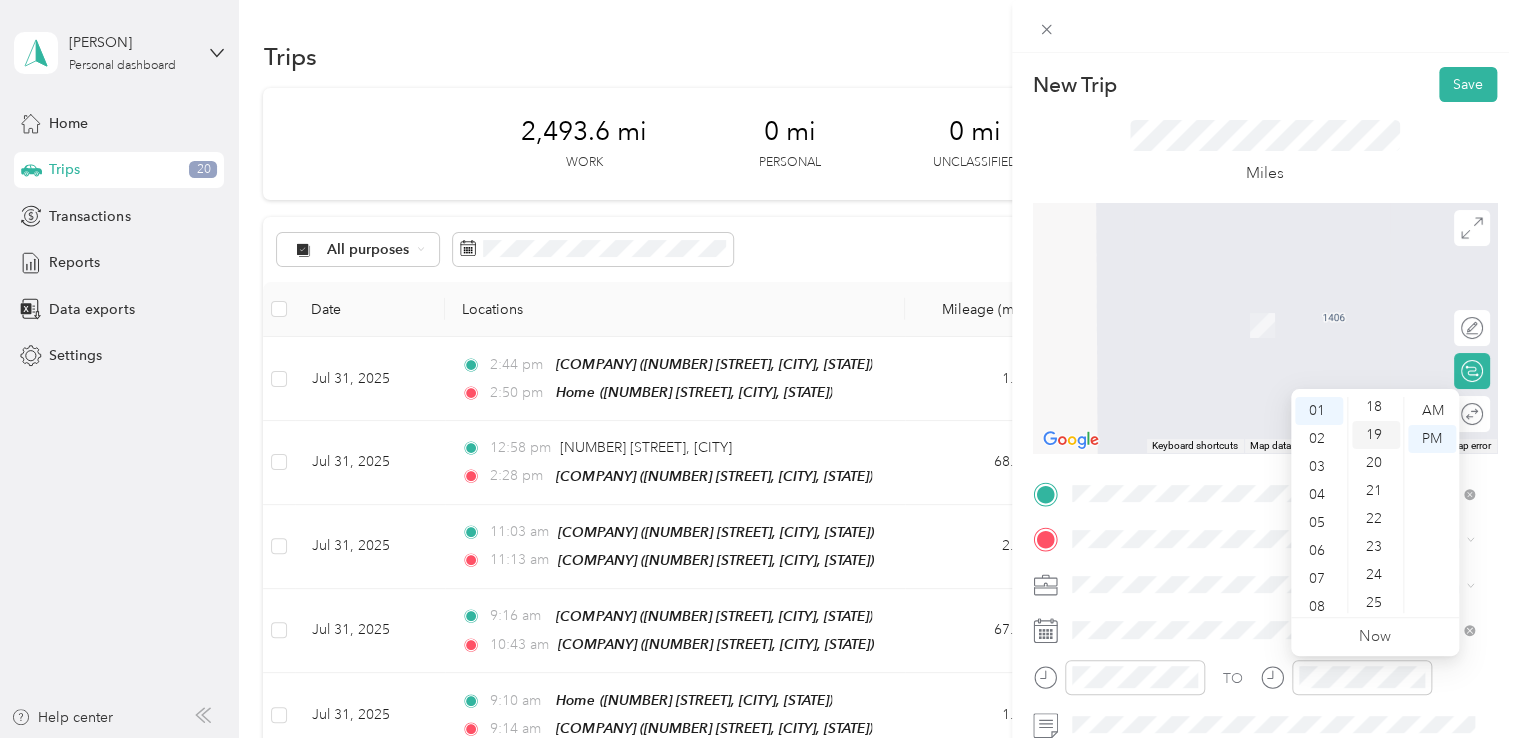 click on "19" at bounding box center [1376, 435] 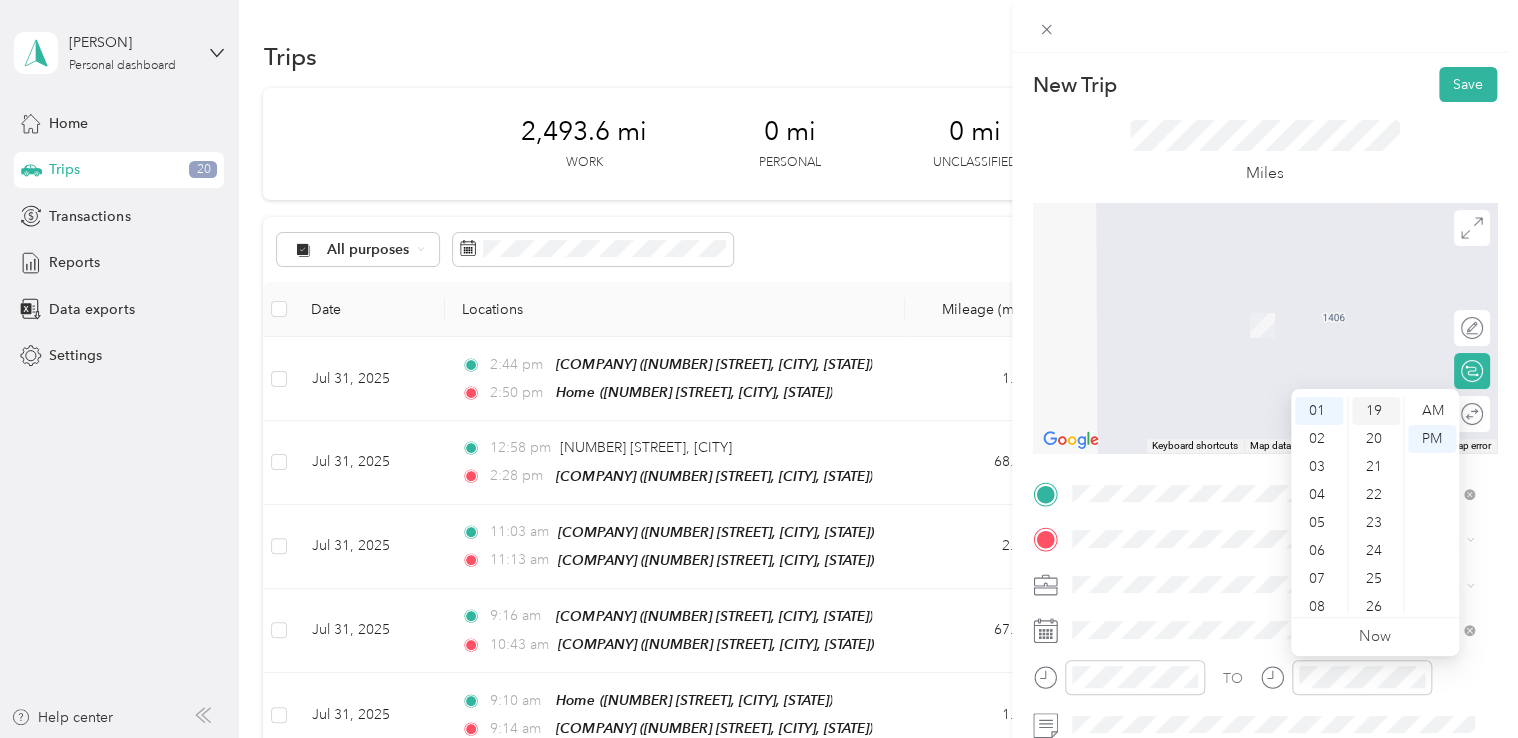 scroll, scrollTop: 532, scrollLeft: 0, axis: vertical 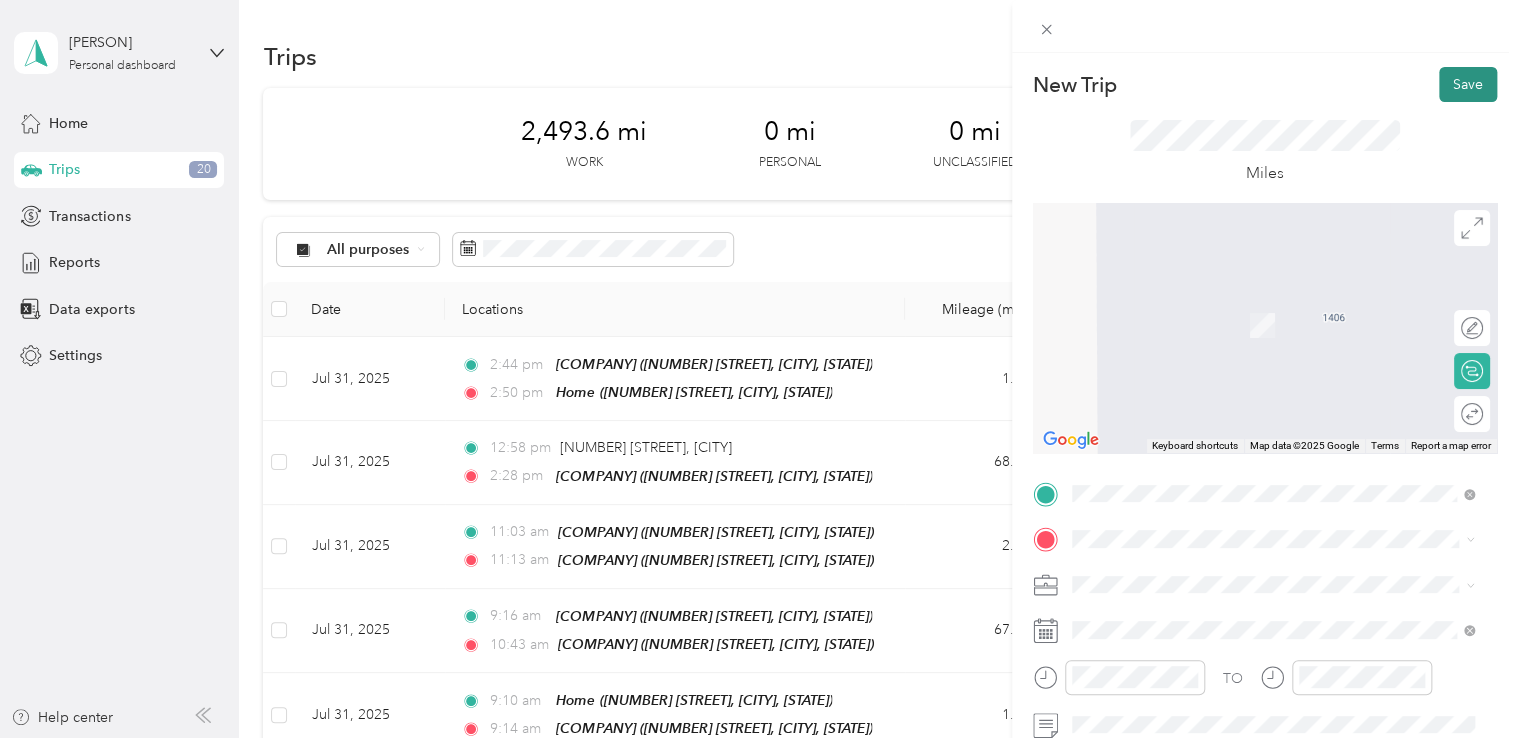 click on "Save" at bounding box center [1468, 84] 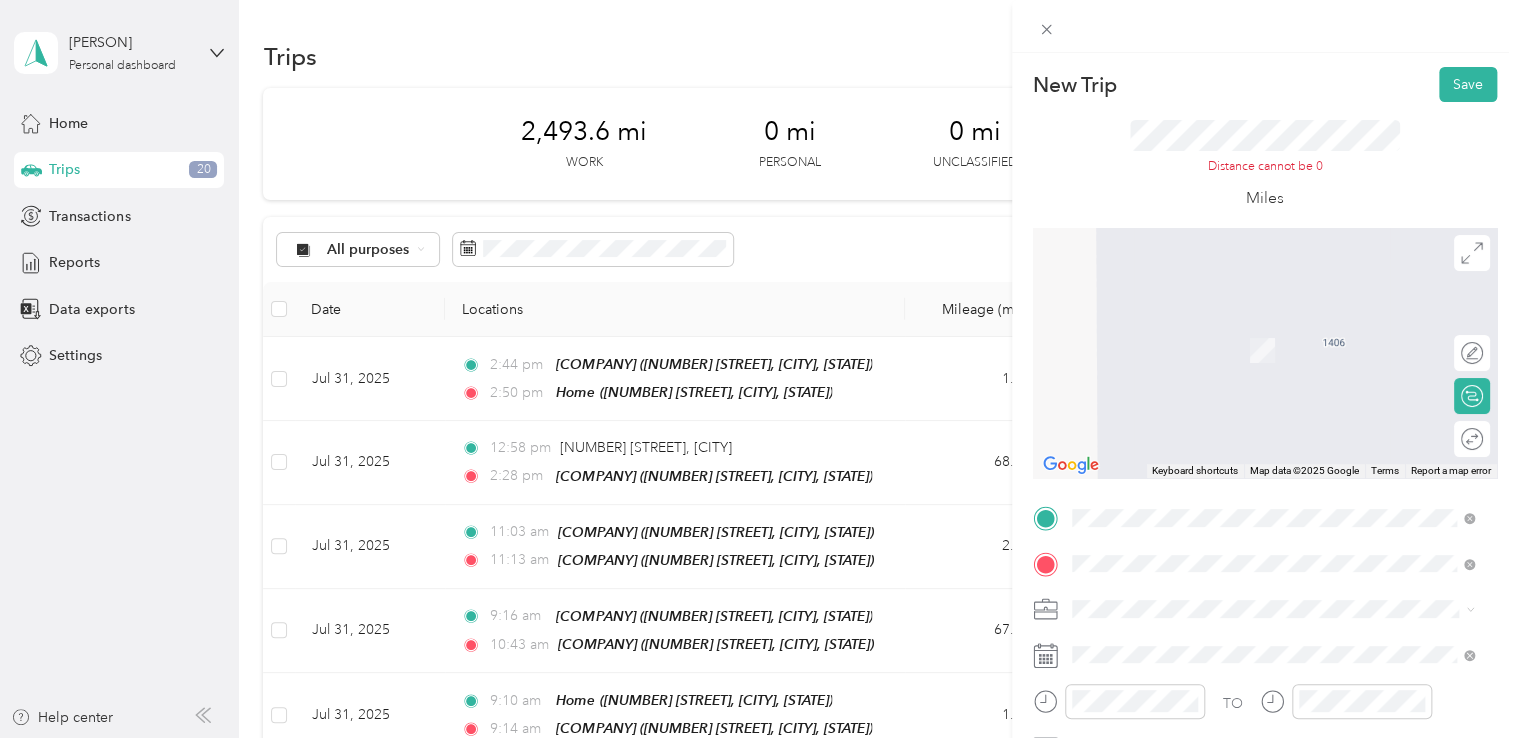 click on "[NUMBER] [STREET], [POSTAL_CODE], [CITY], [STATE], [COUNTRY]" at bounding box center (1283, 367) 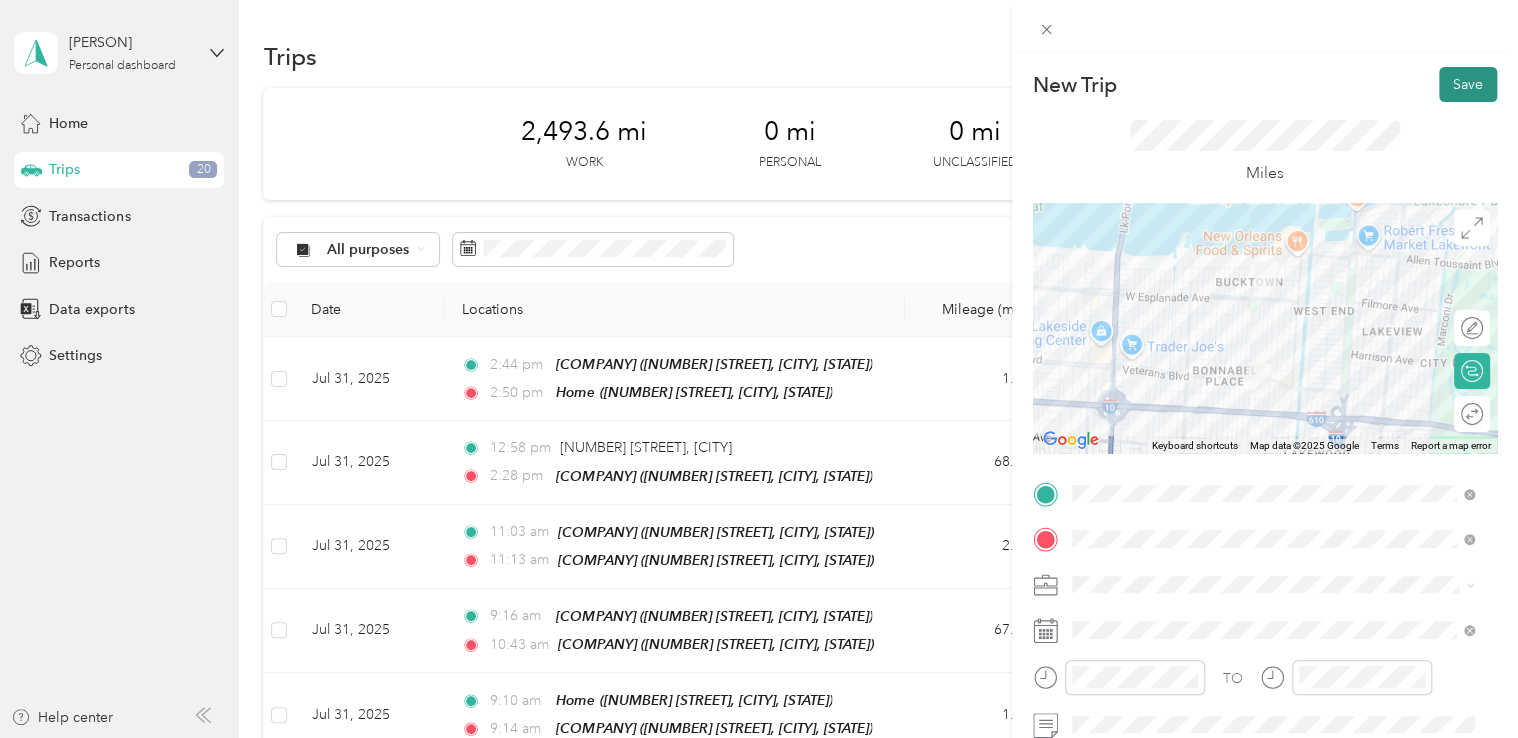click on "Save" at bounding box center (1468, 84) 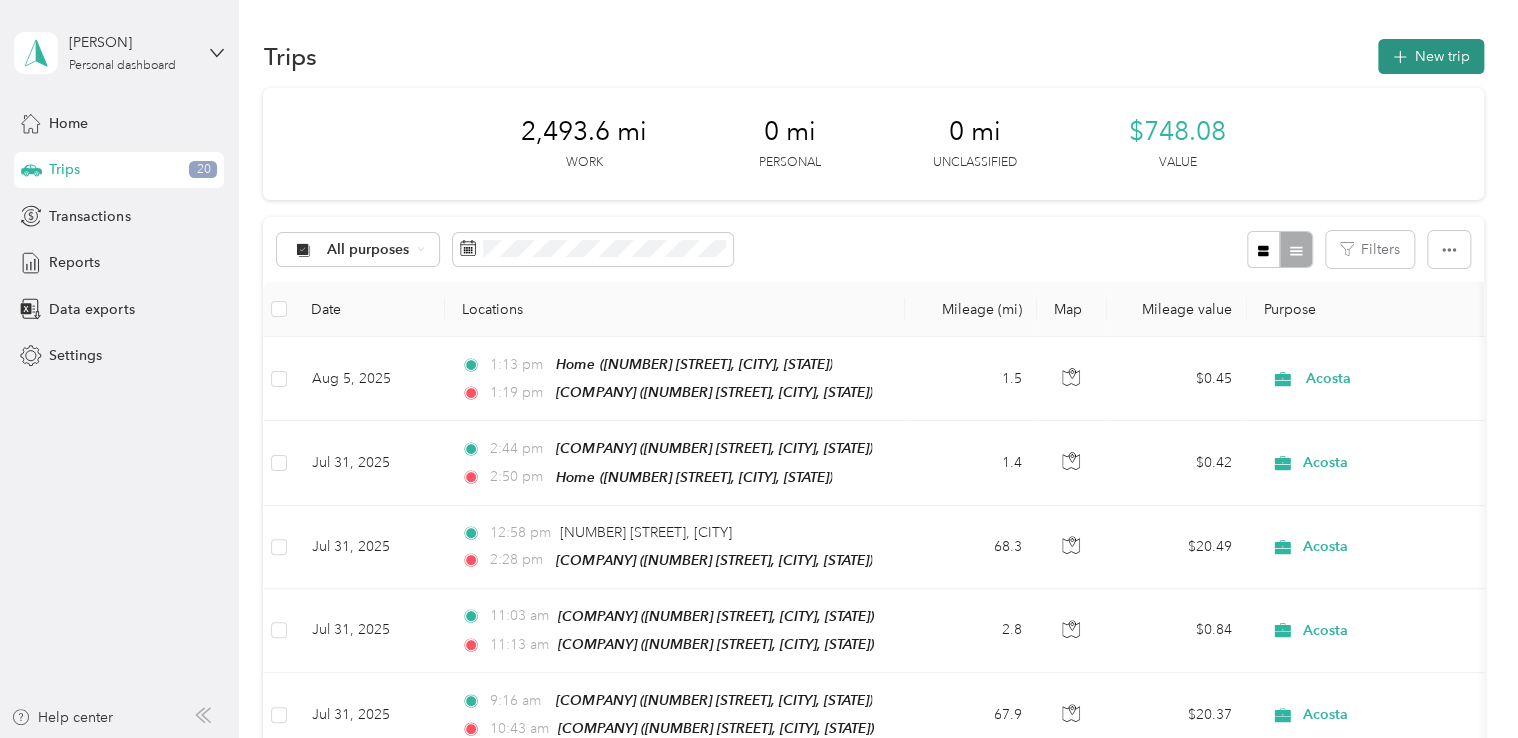 click on "New trip" at bounding box center (1431, 56) 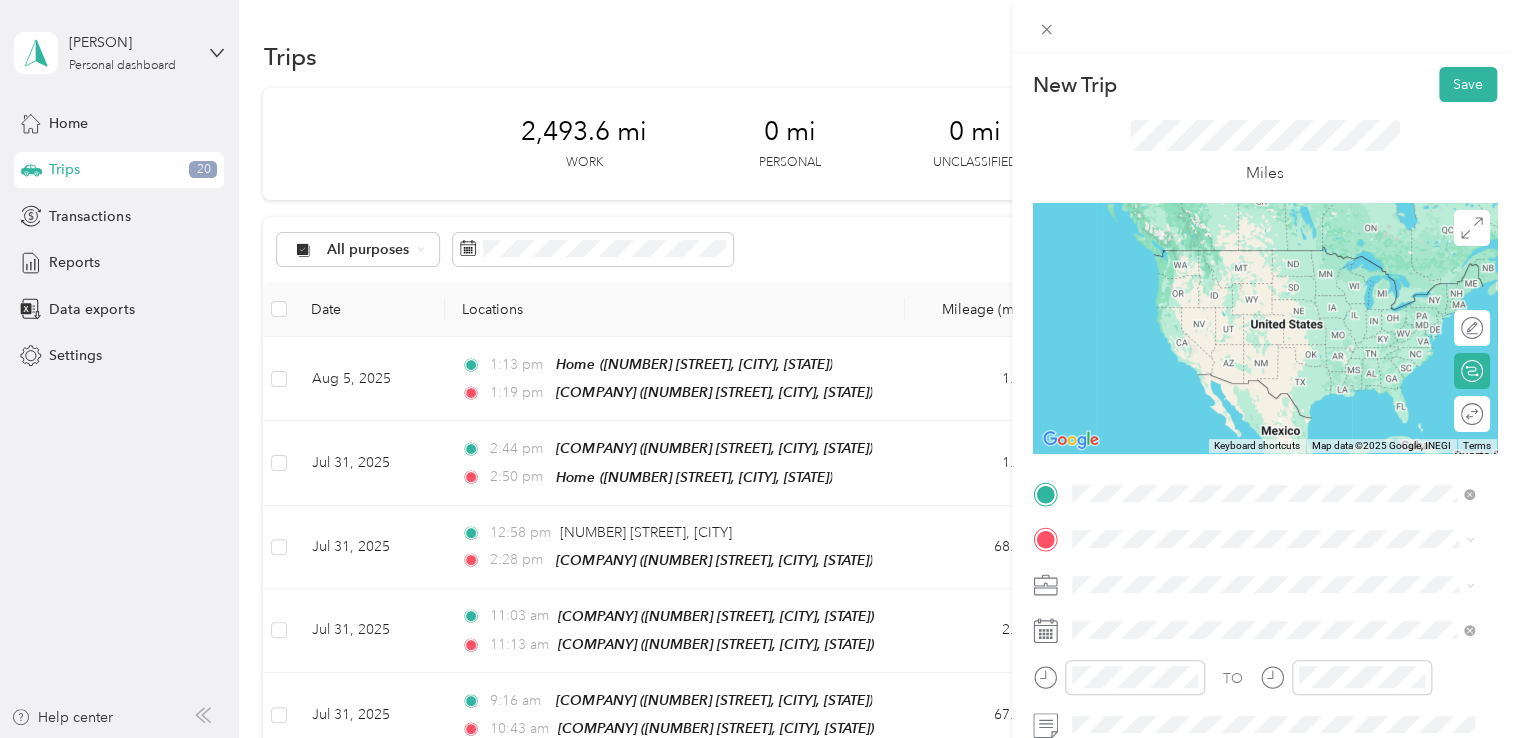 click on "[NUMBER] [STREET], [POSTAL_CODE], [CITY], [STATE], [COUNTRY]" at bounding box center (1283, 297) 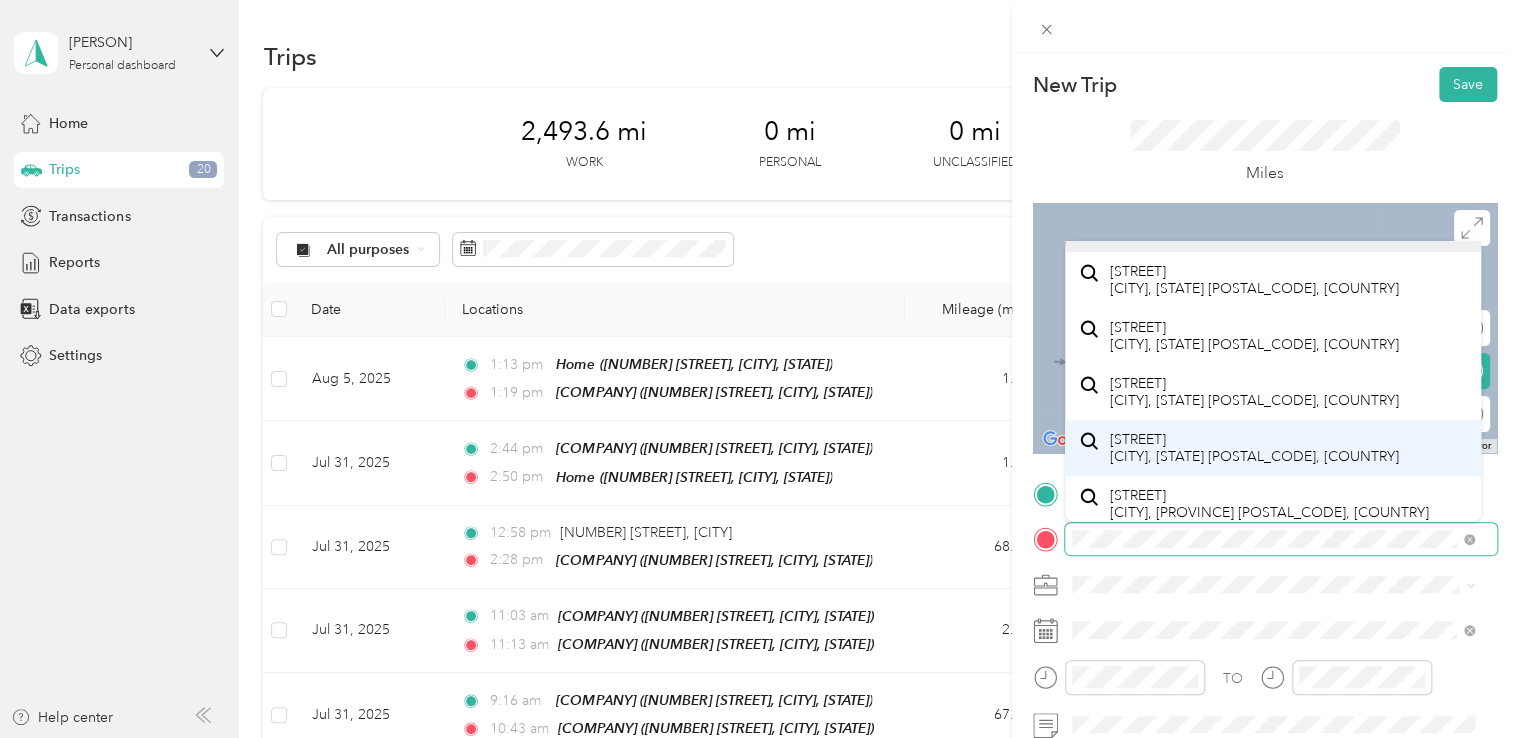 scroll, scrollTop: 0, scrollLeft: 0, axis: both 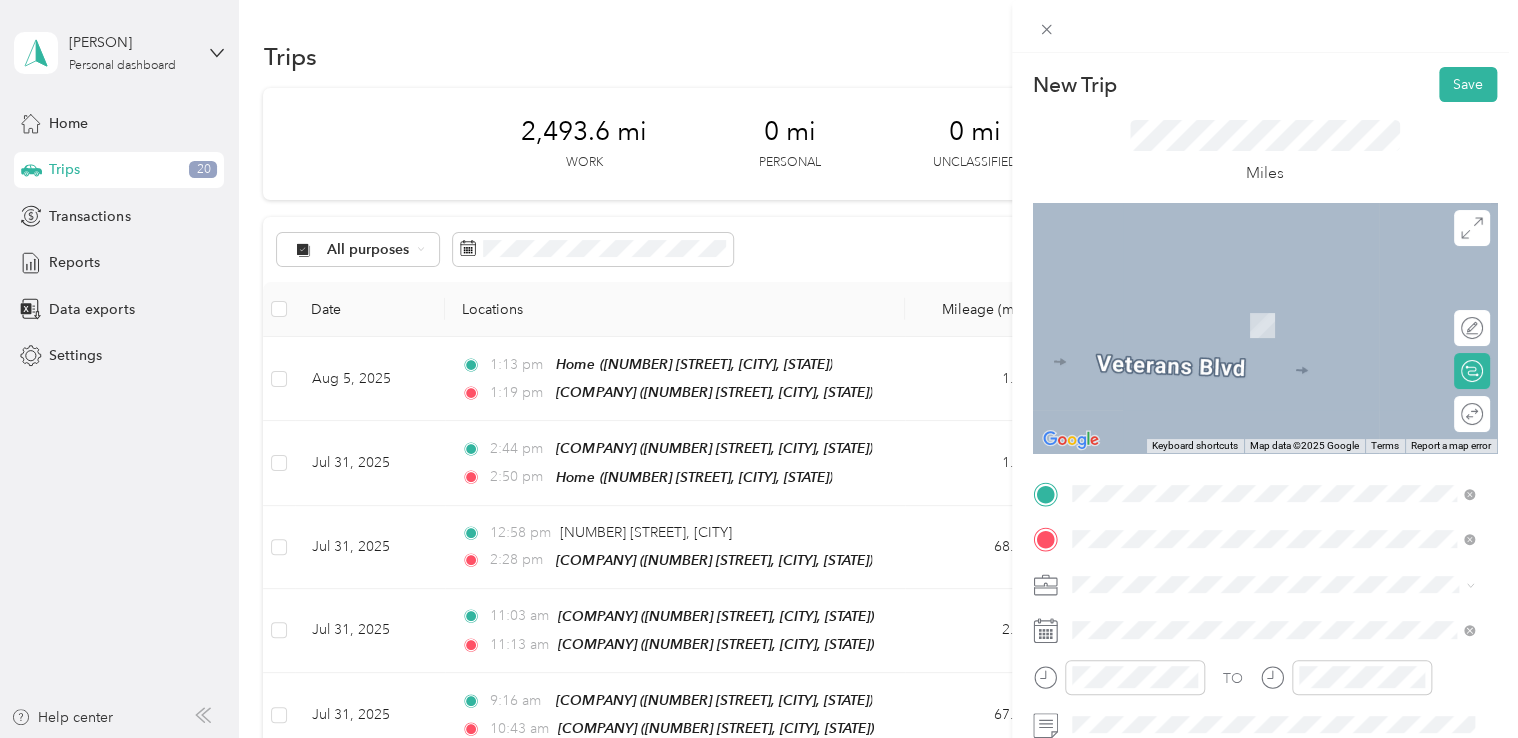 click on "[NUMBER] [STREET], [CITY], [STATE], [COUNTRY]" at bounding box center (1264, 437) 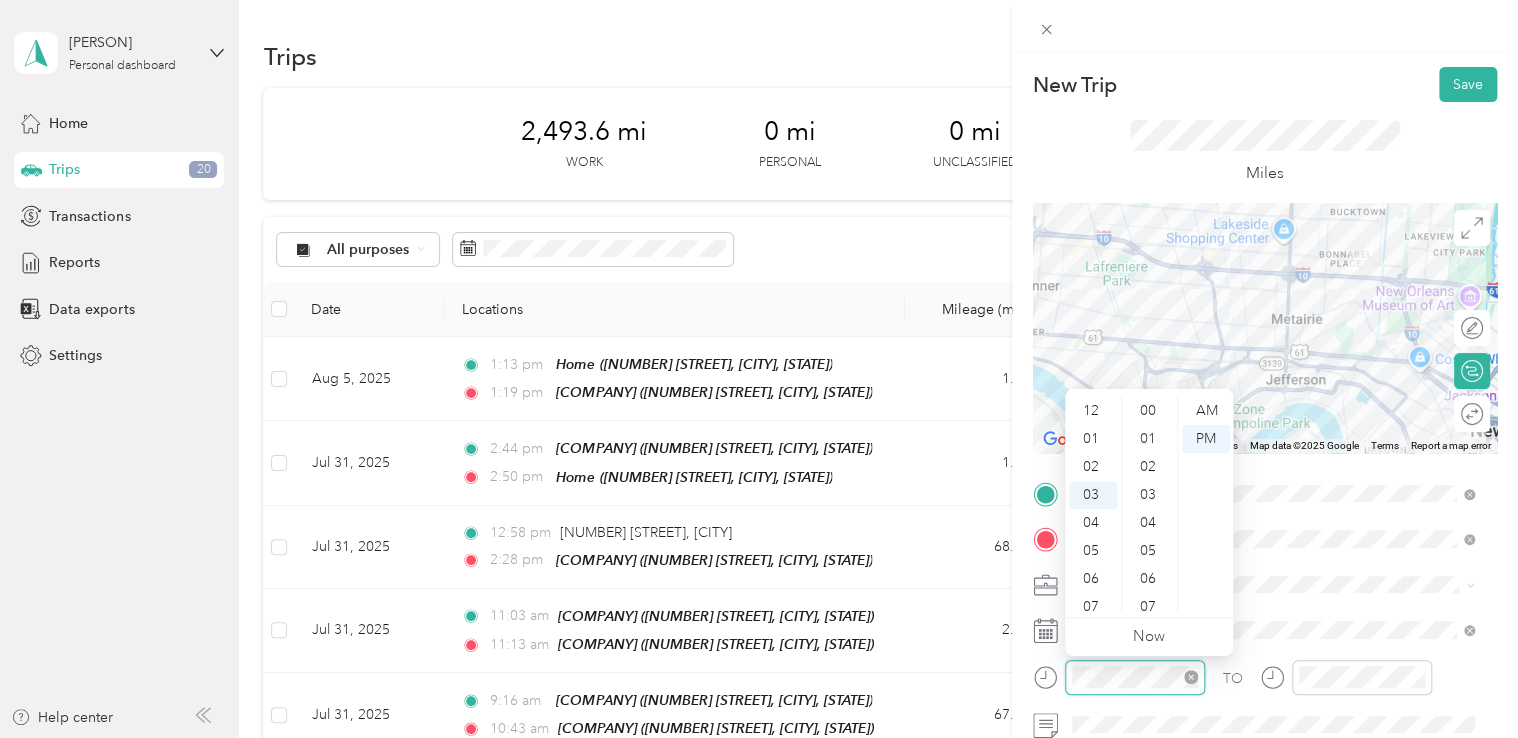 scroll, scrollTop: 1036, scrollLeft: 0, axis: vertical 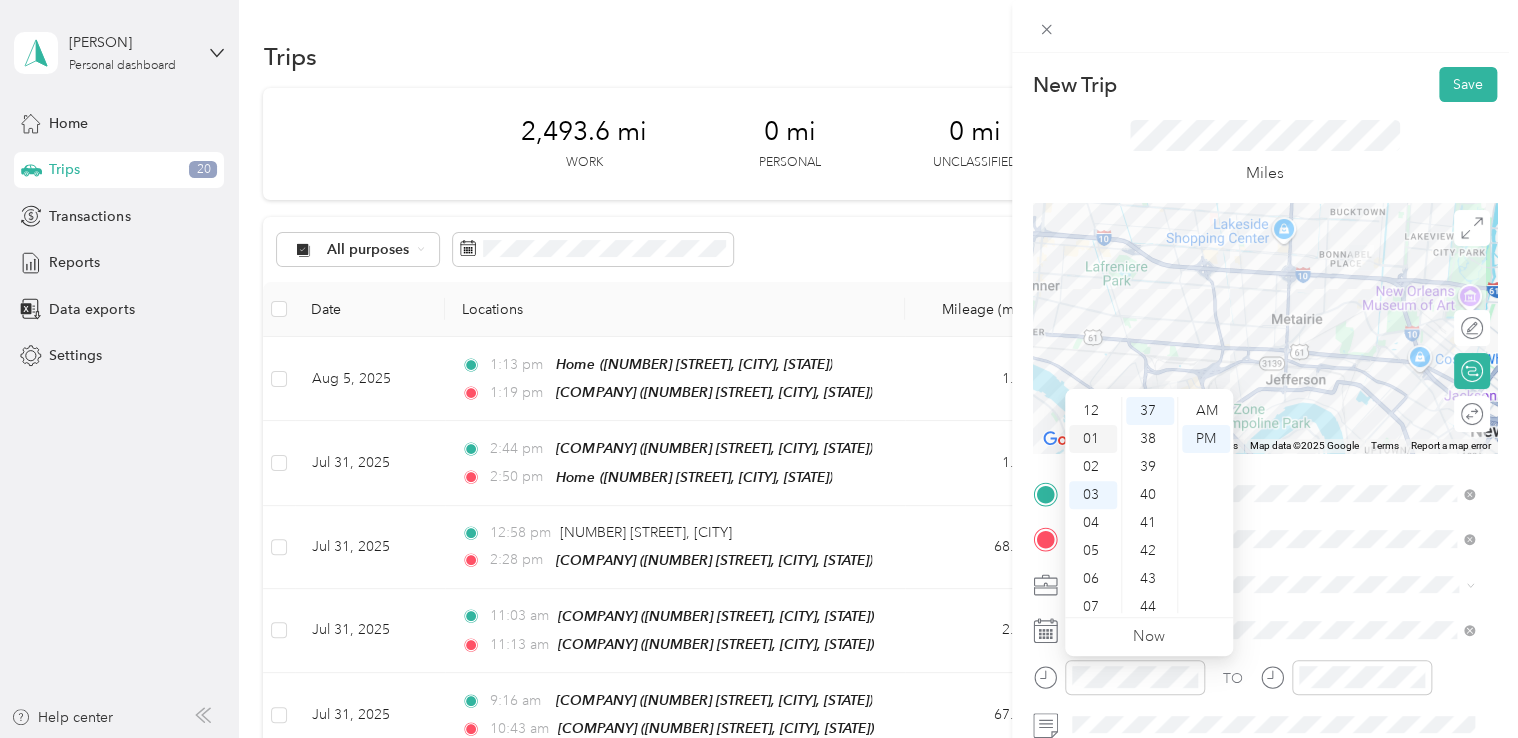 click on "01" at bounding box center [1093, 439] 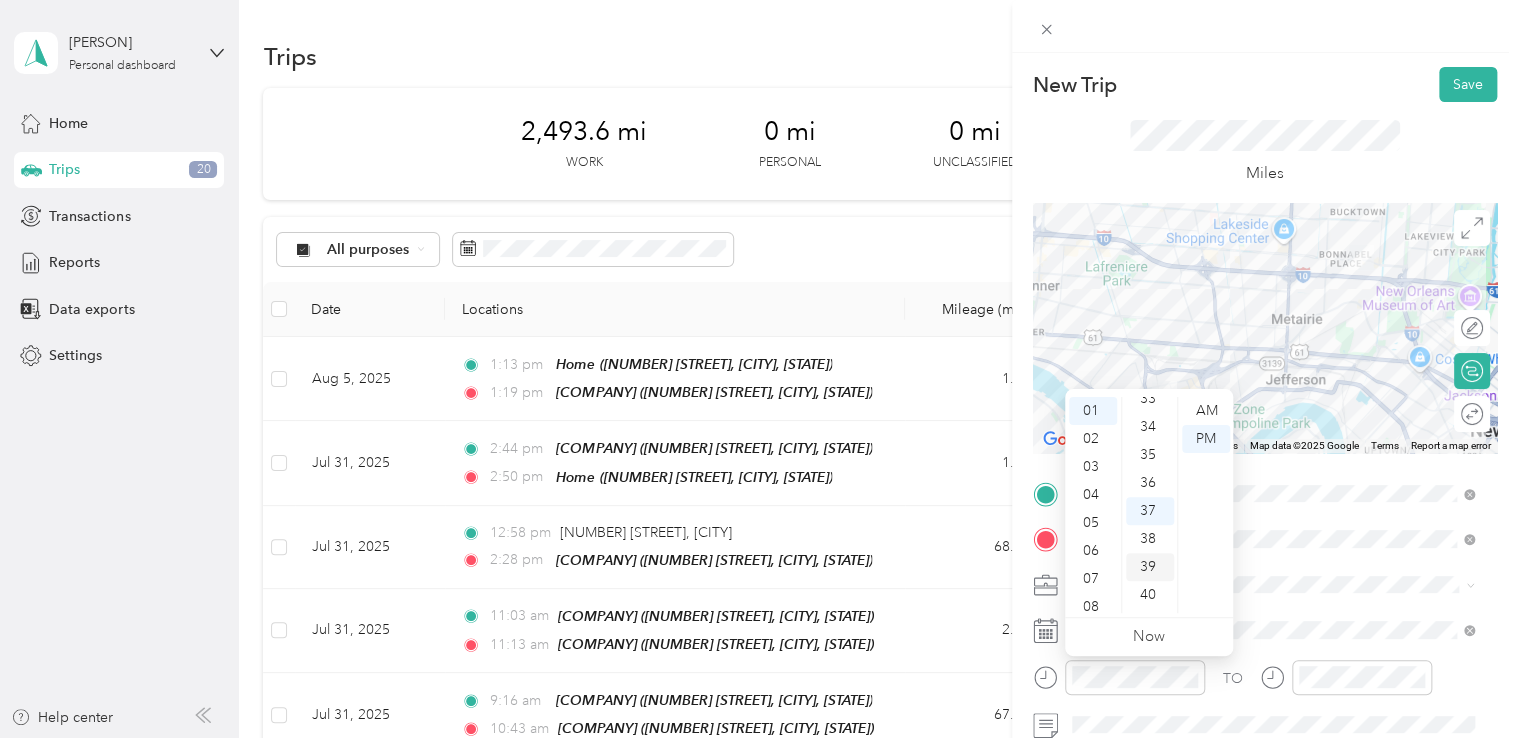 scroll, scrollTop: 936, scrollLeft: 0, axis: vertical 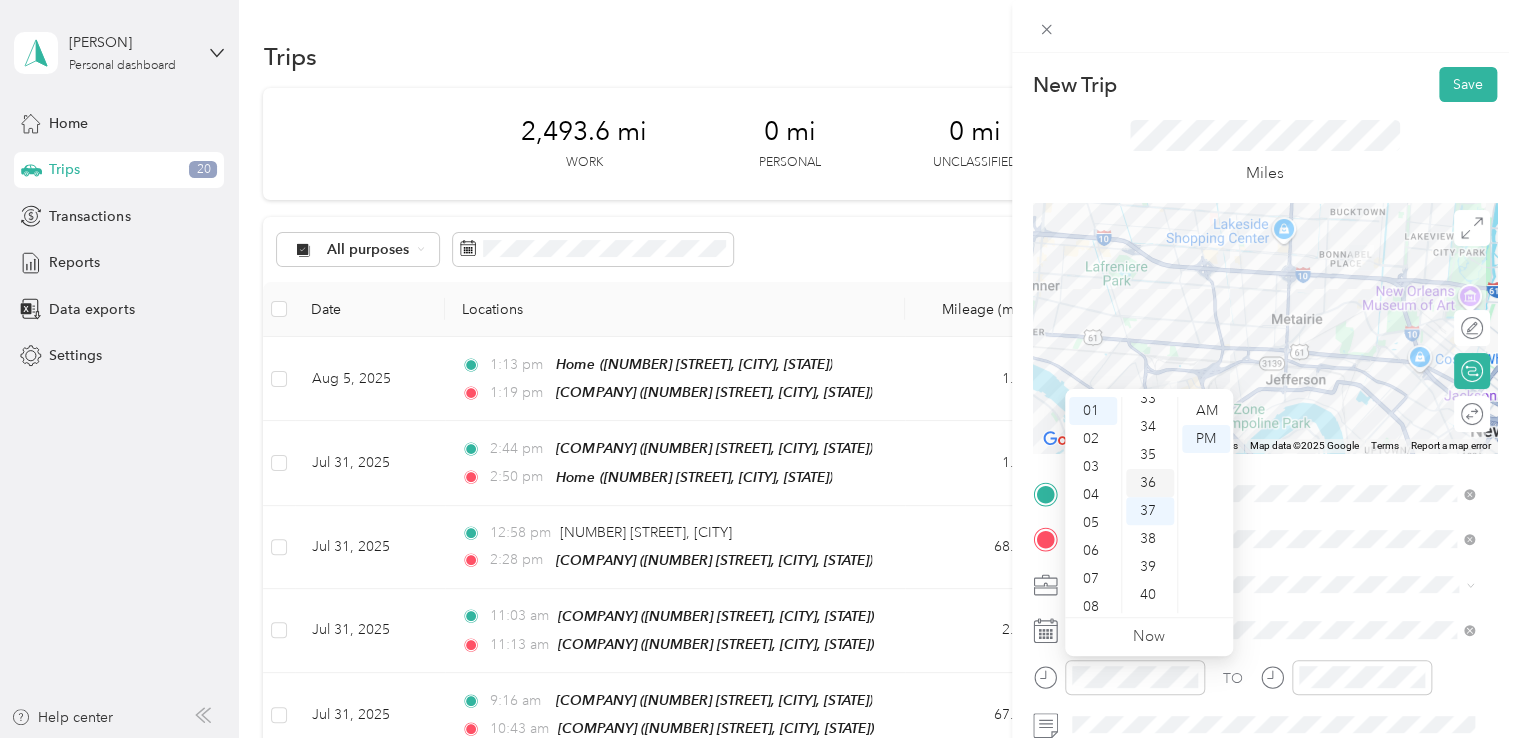 click on "36" at bounding box center (1150, 483) 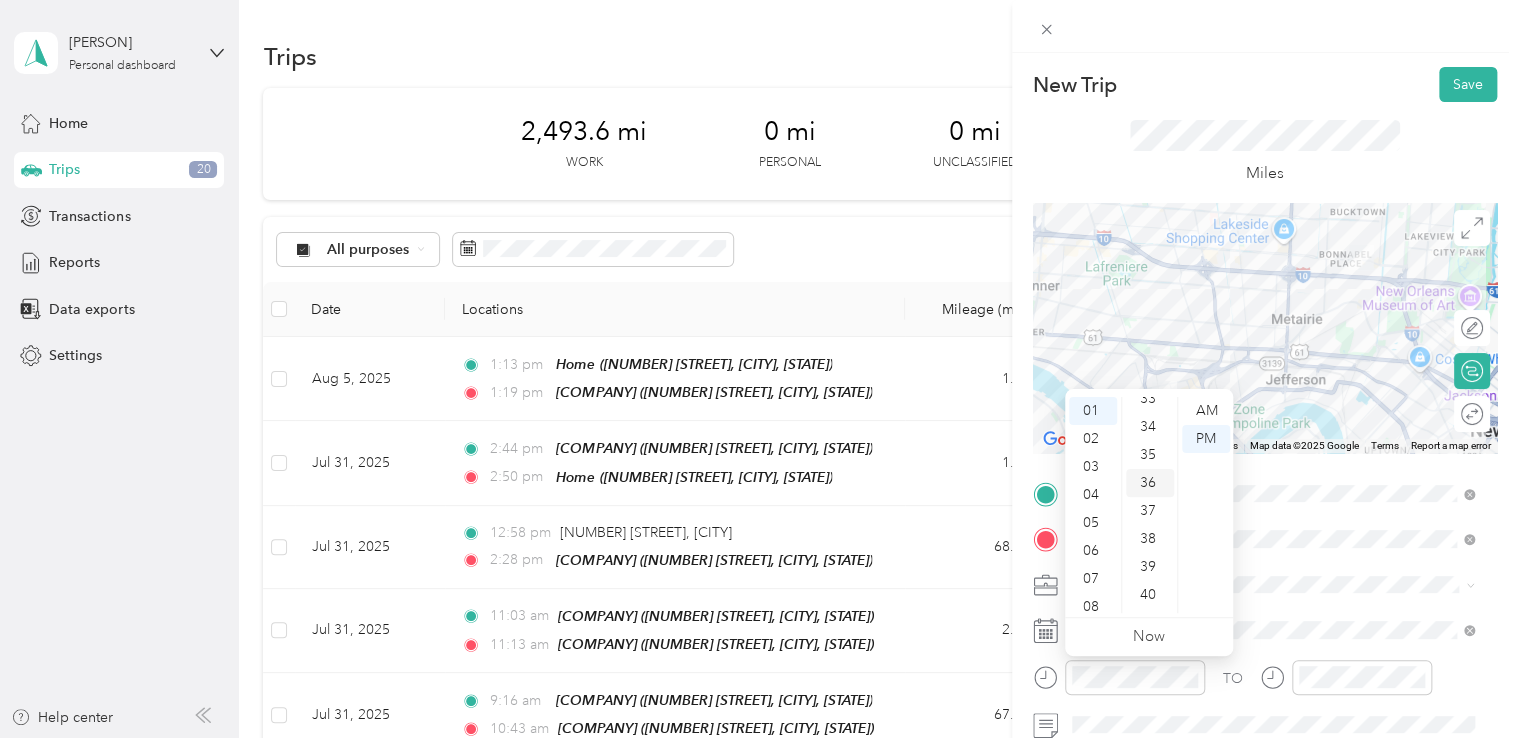 scroll, scrollTop: 1008, scrollLeft: 0, axis: vertical 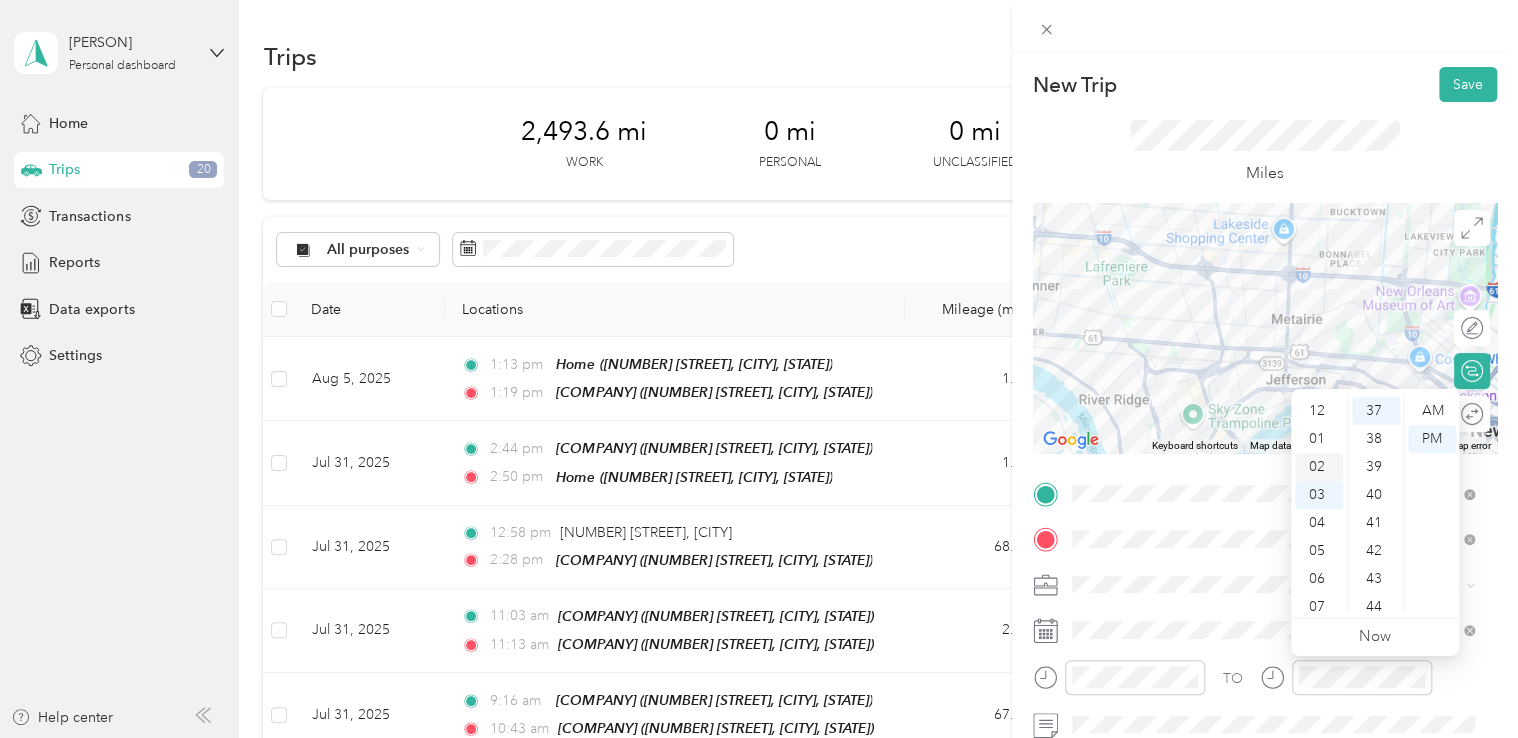 click on "02" at bounding box center [1319, 467] 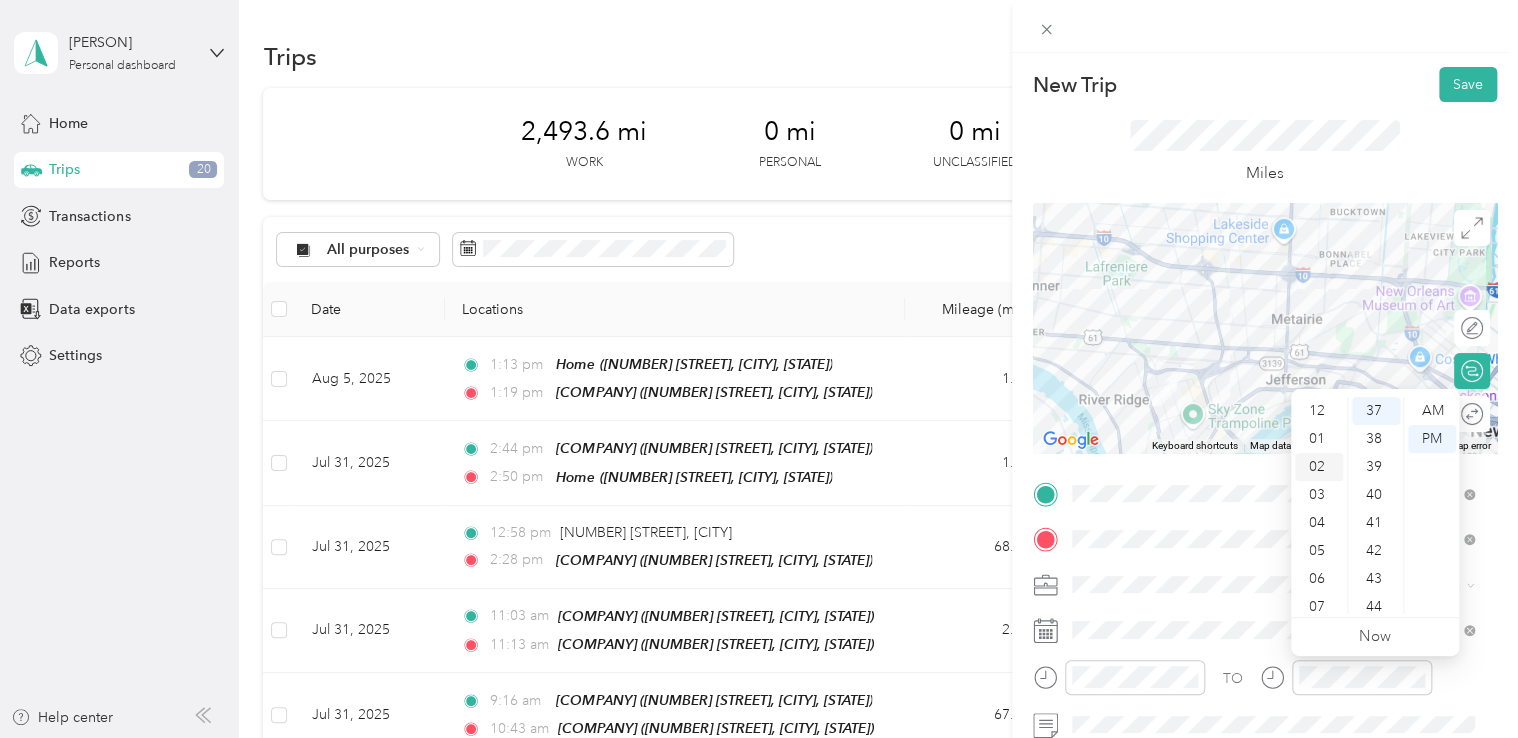 scroll, scrollTop: 56, scrollLeft: 0, axis: vertical 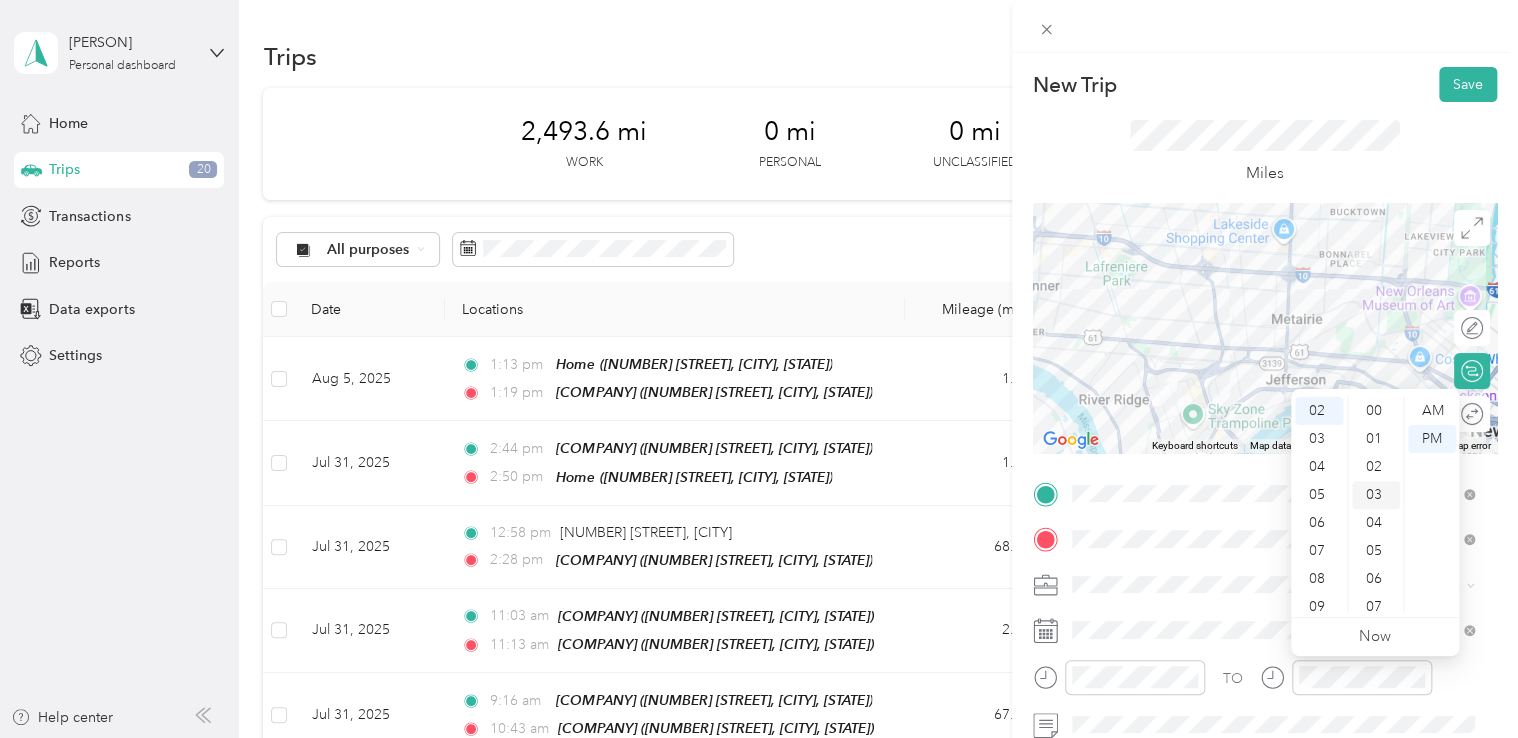 click on "03" at bounding box center (1376, 495) 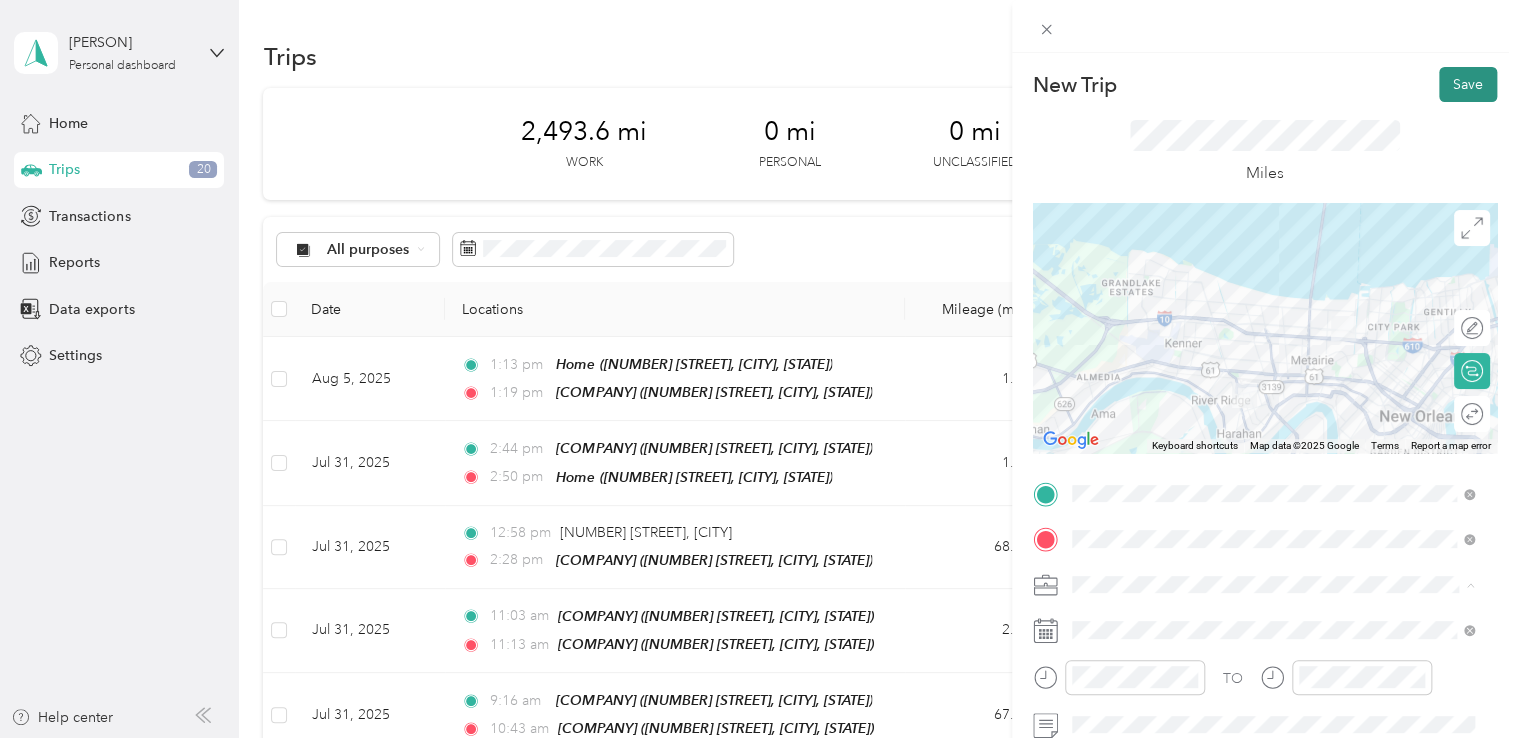click on "Save" at bounding box center [1468, 84] 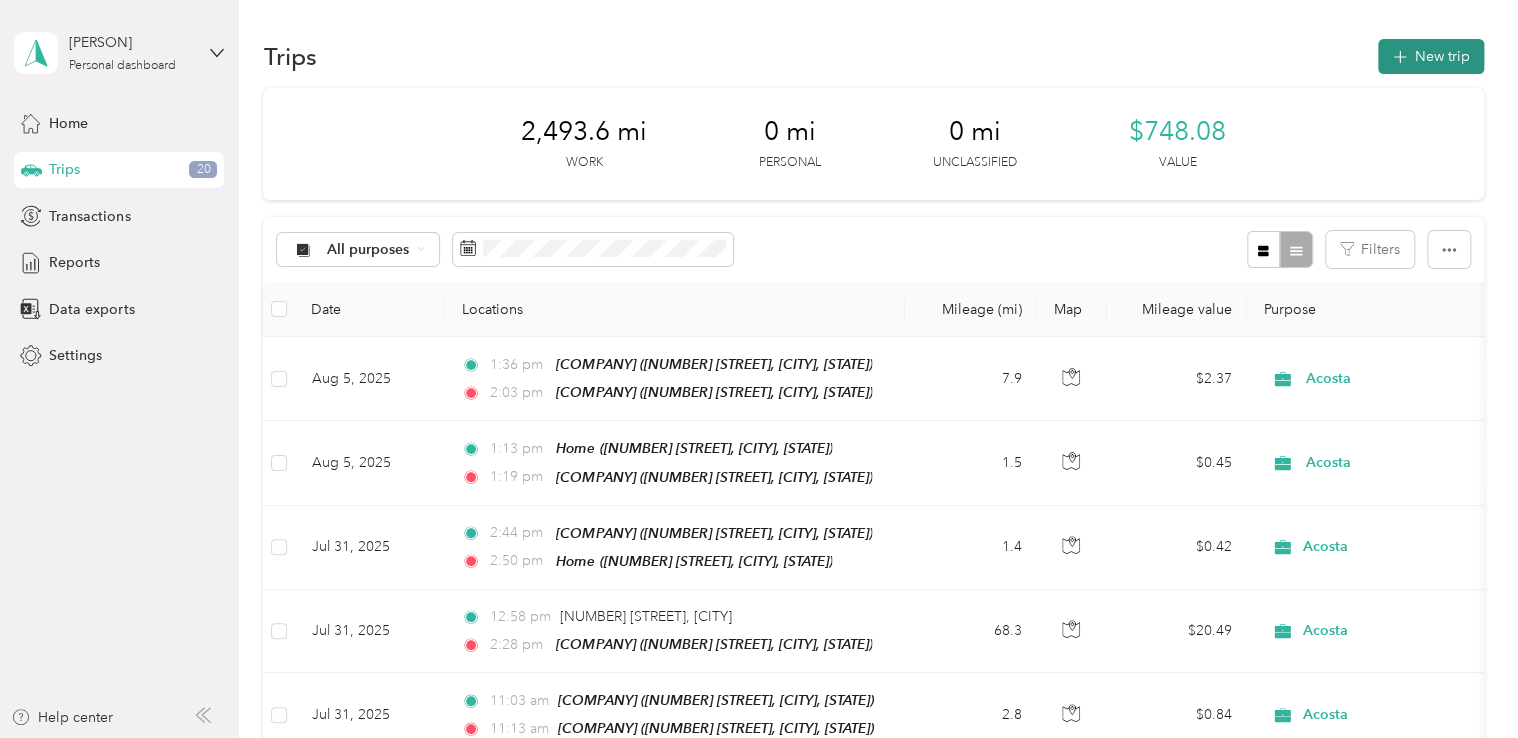 click on "New trip" at bounding box center (1431, 56) 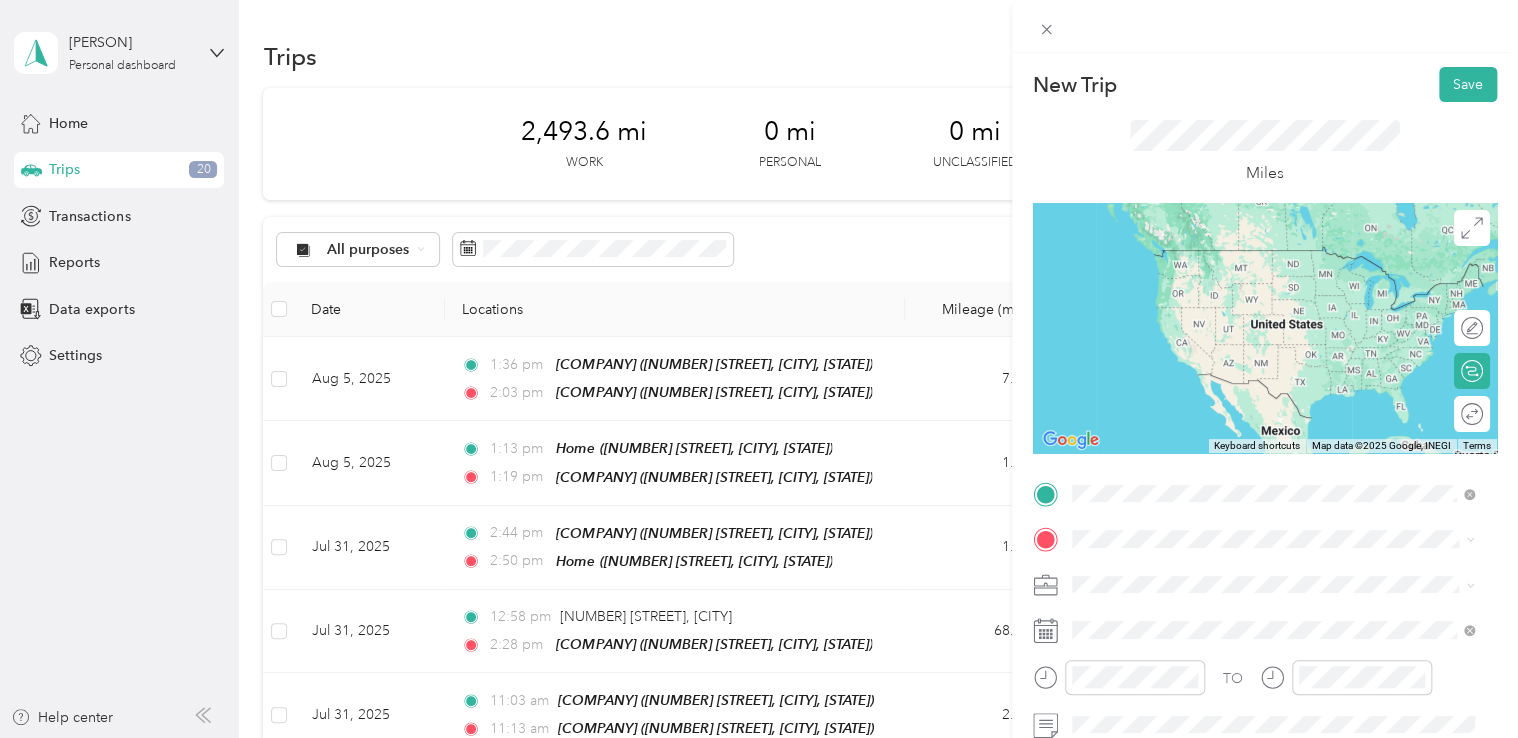 click on "[COMPANY] [CITY]" at bounding box center [1173, 369] 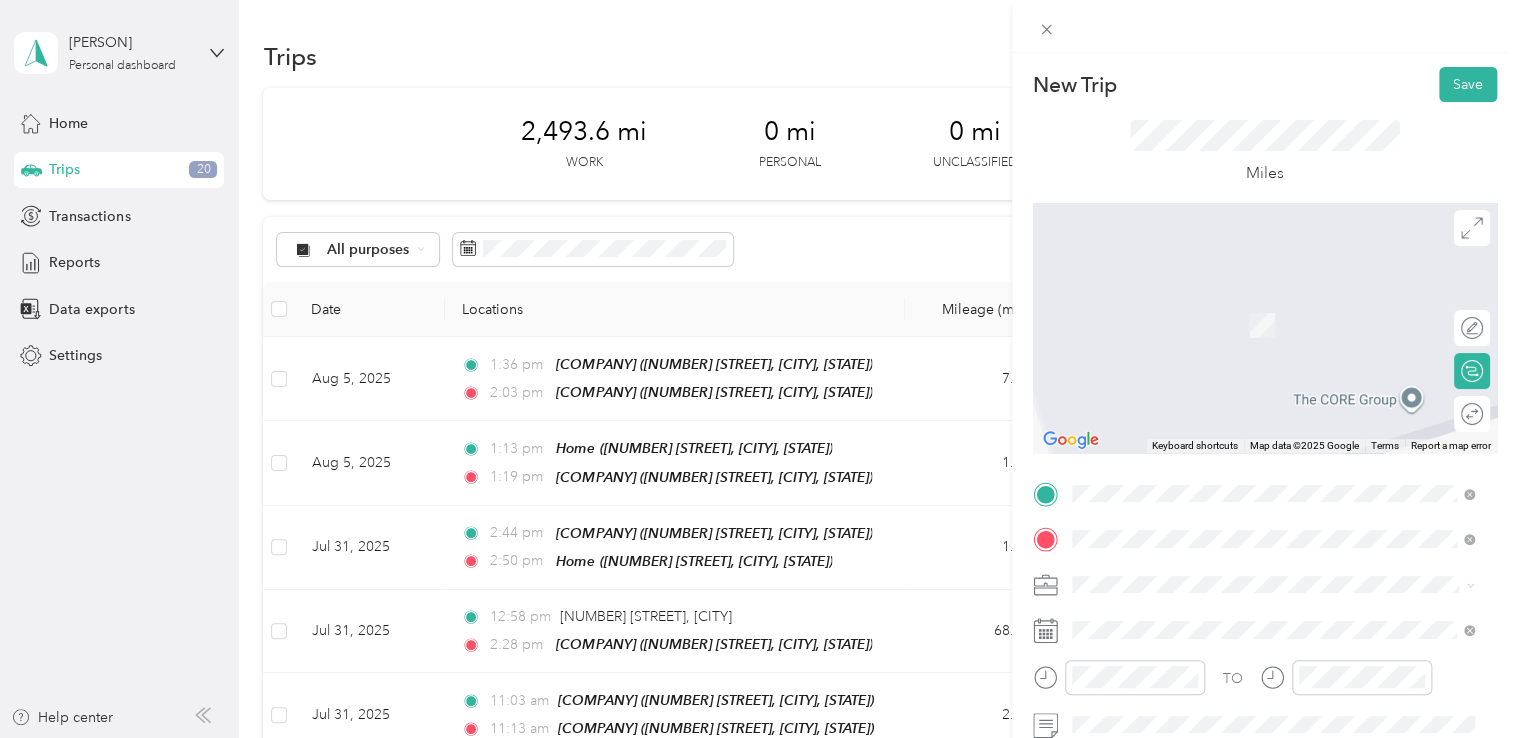 click on "[NUMBER] [STREET], [POSTAL_CODE], [CITY], [STATE], [COUNTRY]" at bounding box center (1283, 343) 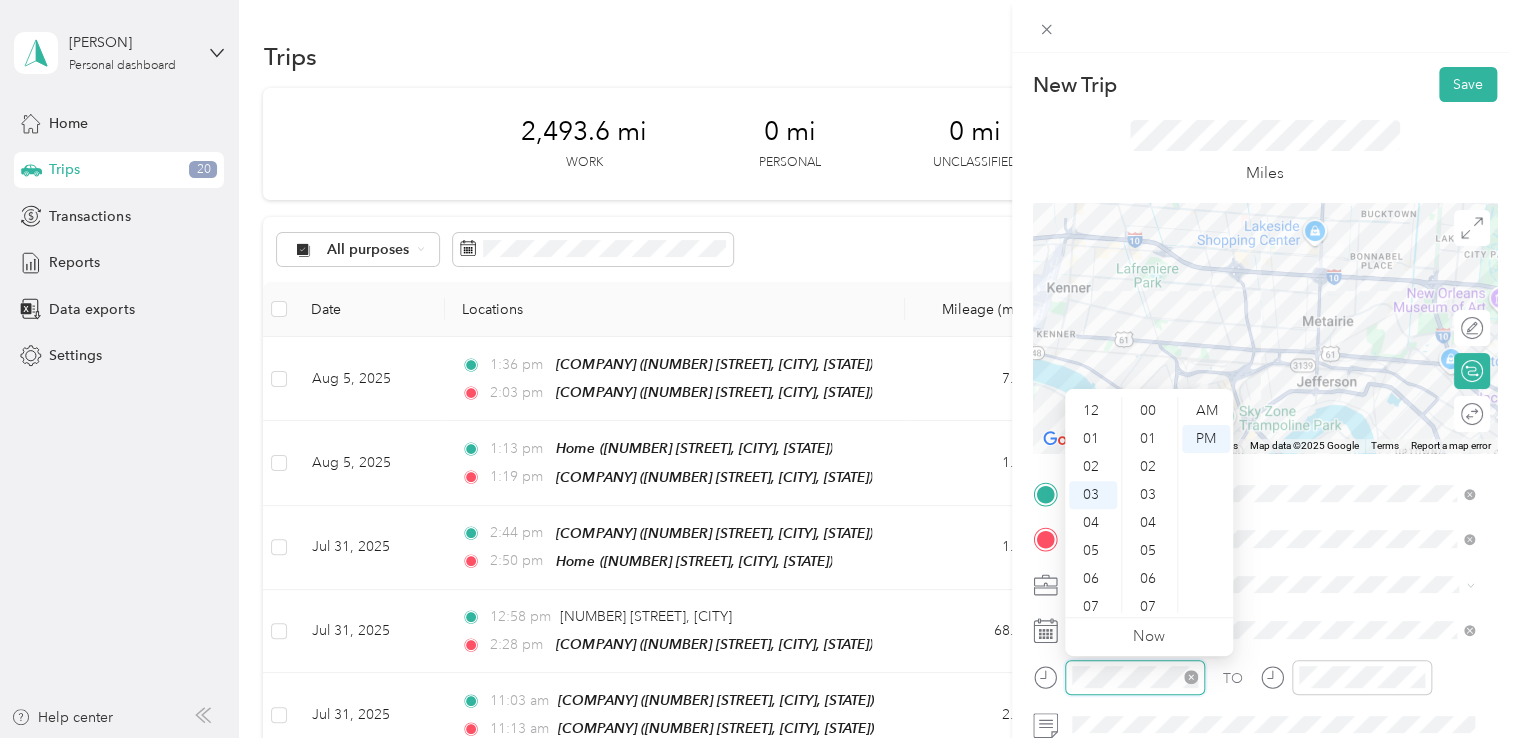 scroll, scrollTop: 84, scrollLeft: 0, axis: vertical 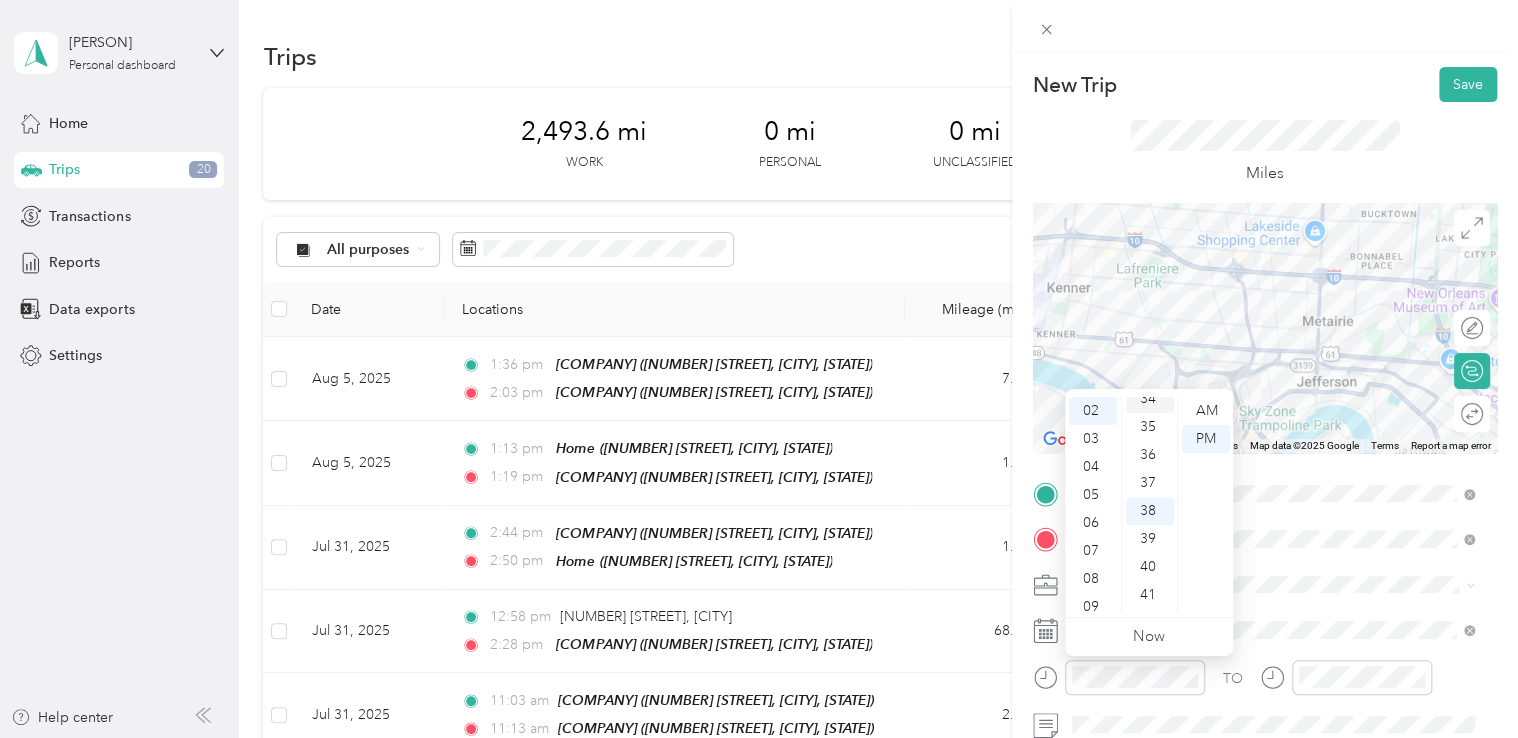 click on "34" at bounding box center [1150, 399] 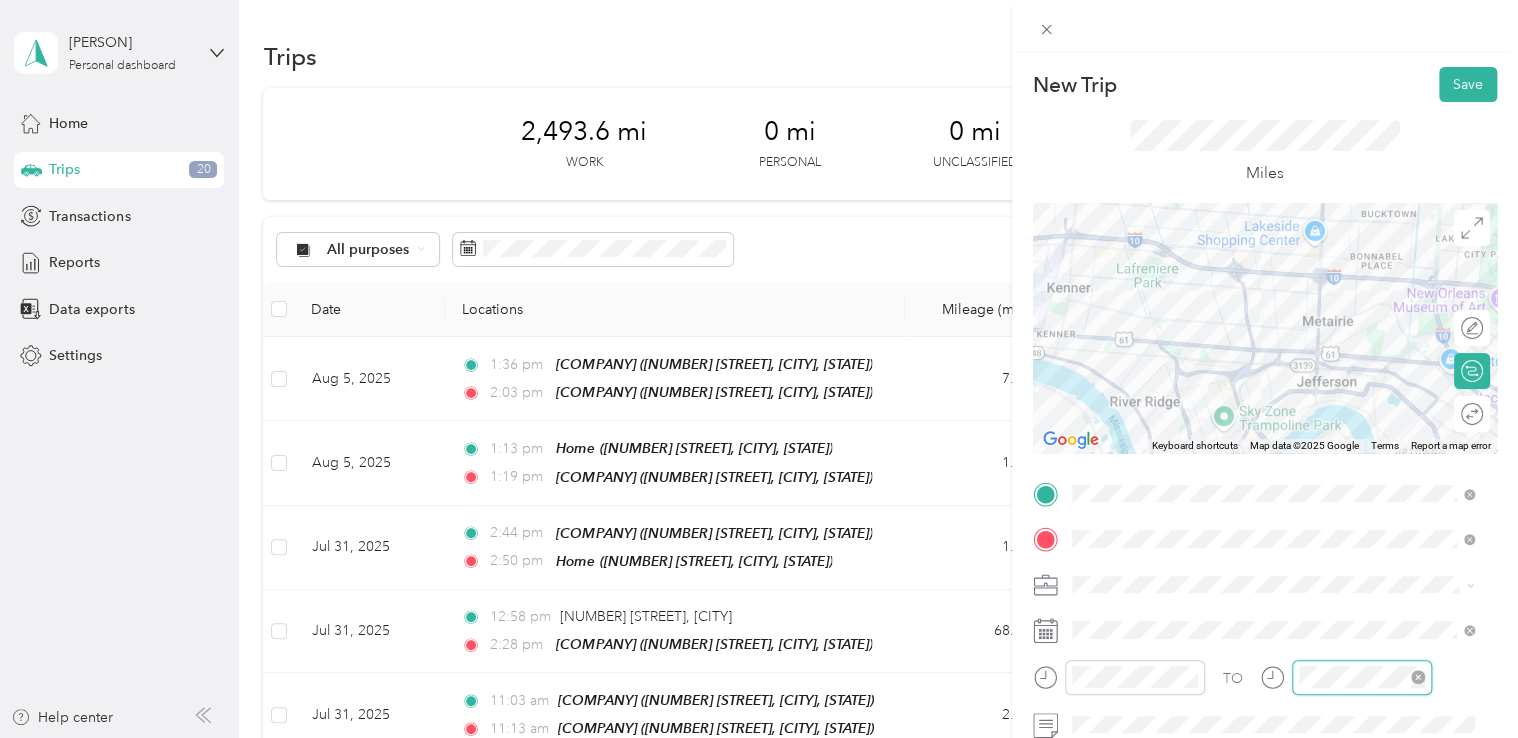 scroll, scrollTop: 84, scrollLeft: 0, axis: vertical 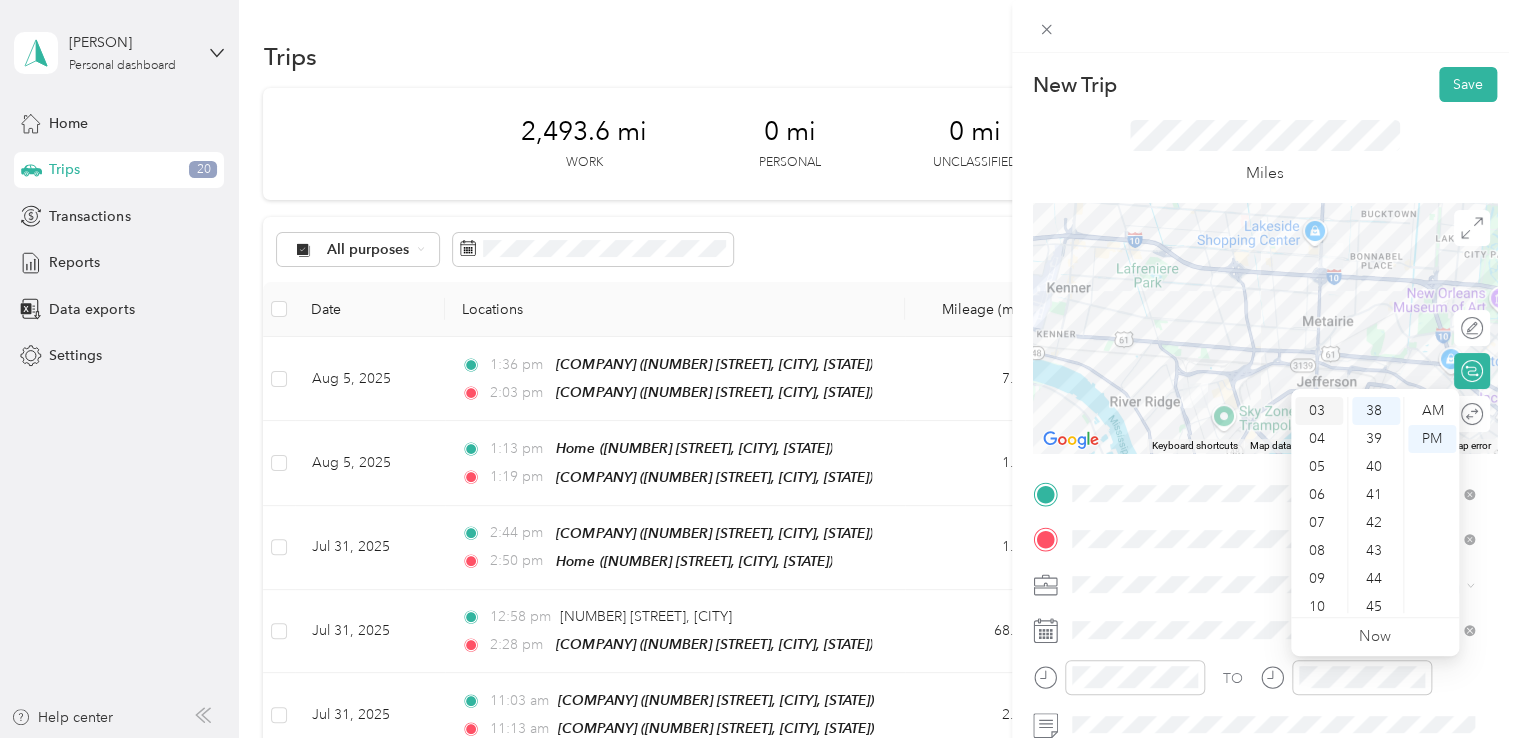 click on "03" at bounding box center (1319, 411) 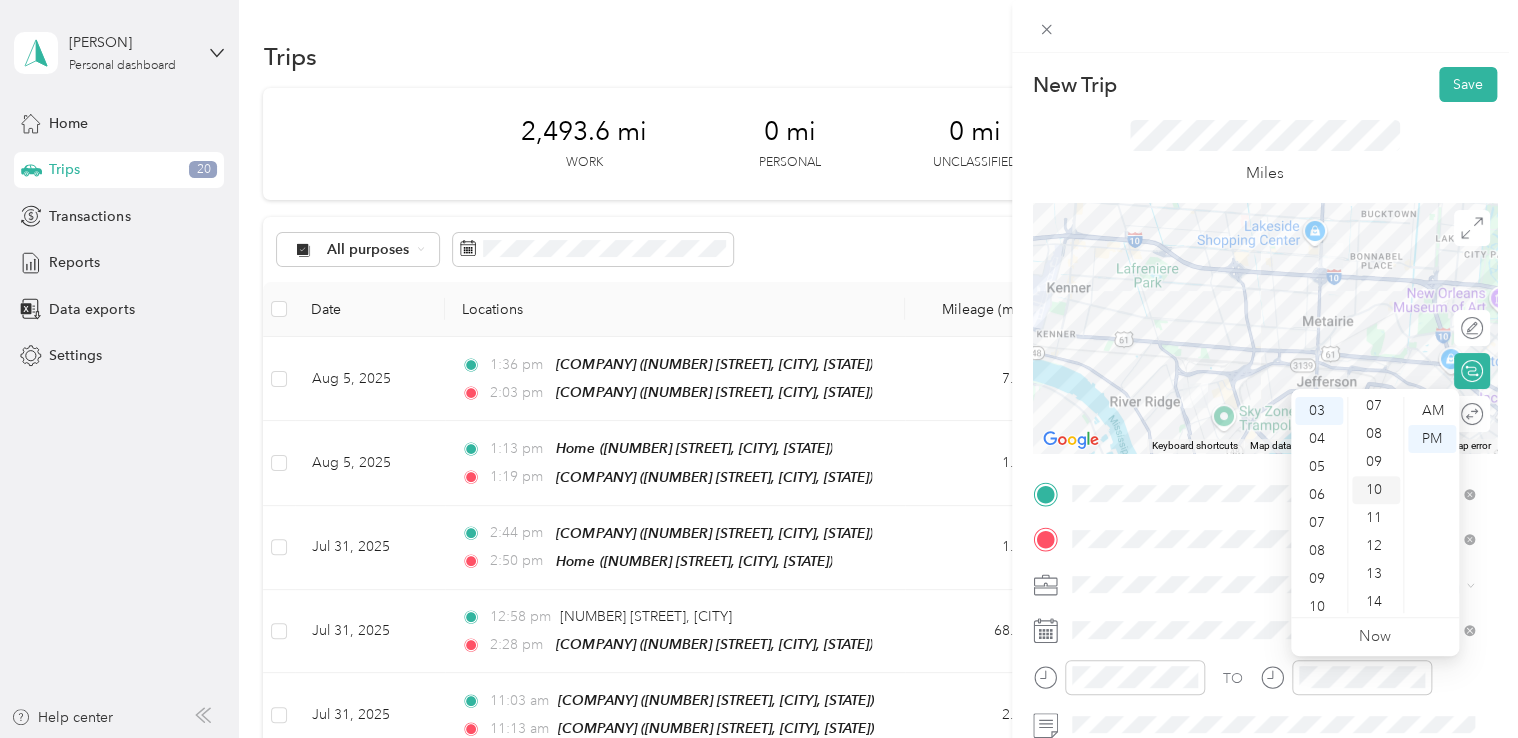 scroll, scrollTop: 164, scrollLeft: 0, axis: vertical 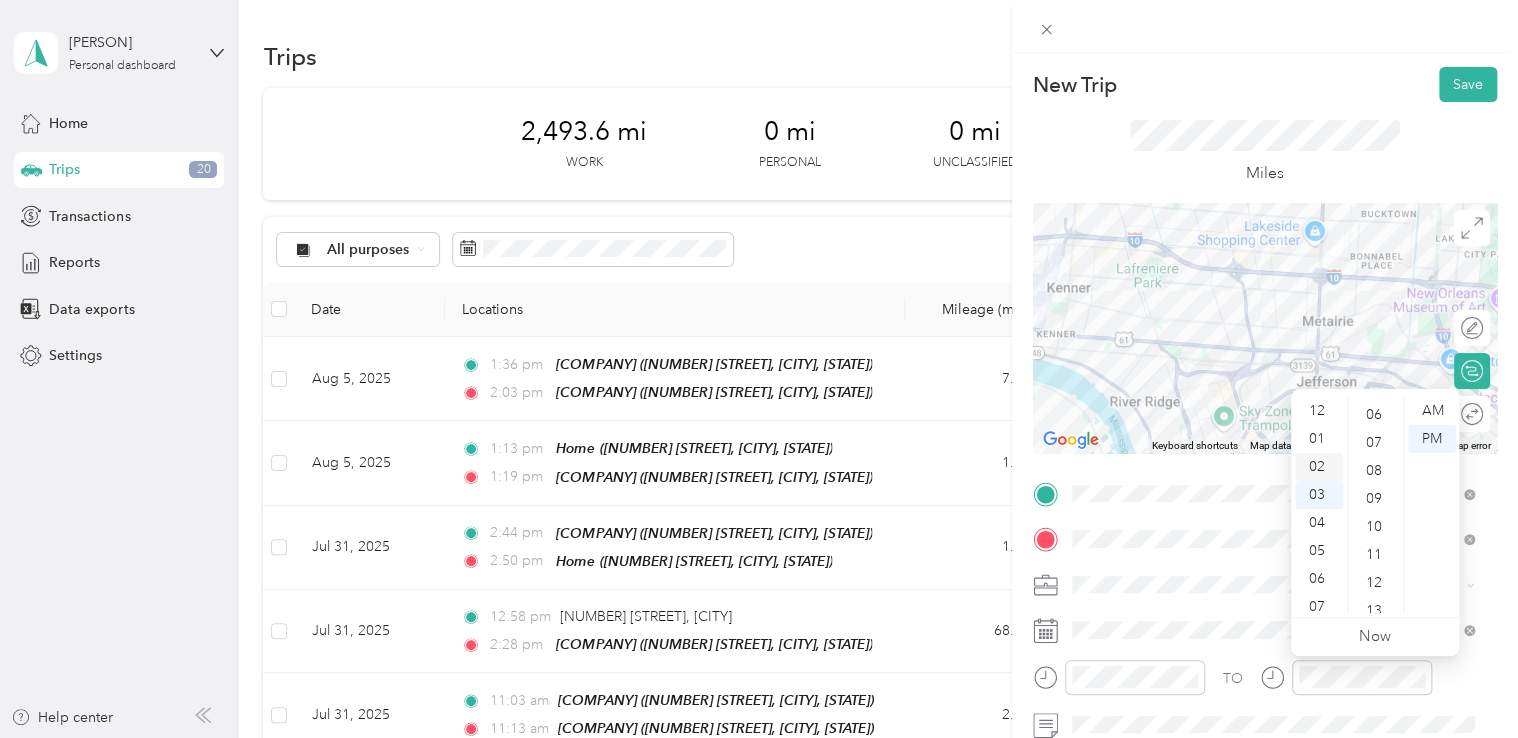 click on "02" at bounding box center (1319, 467) 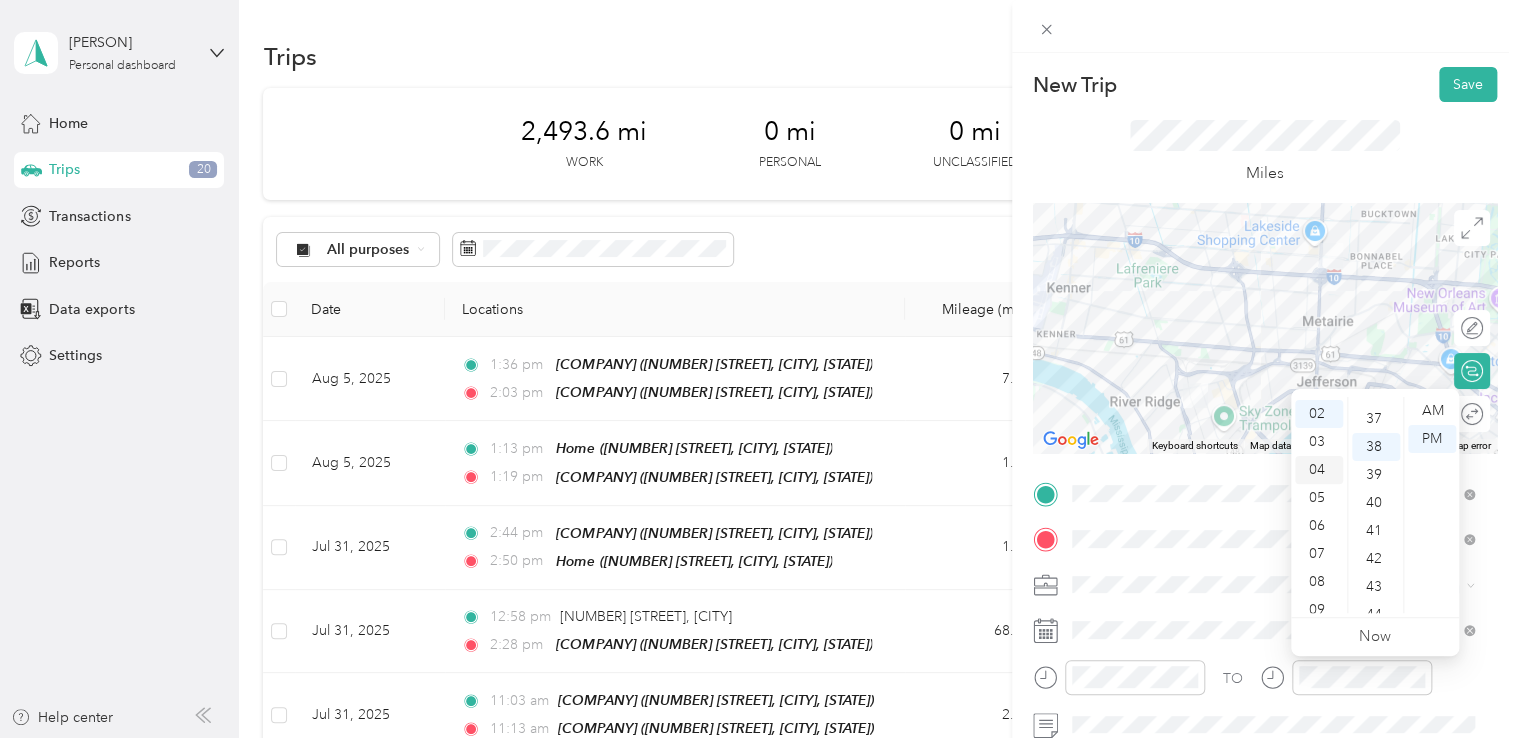 scroll, scrollTop: 56, scrollLeft: 0, axis: vertical 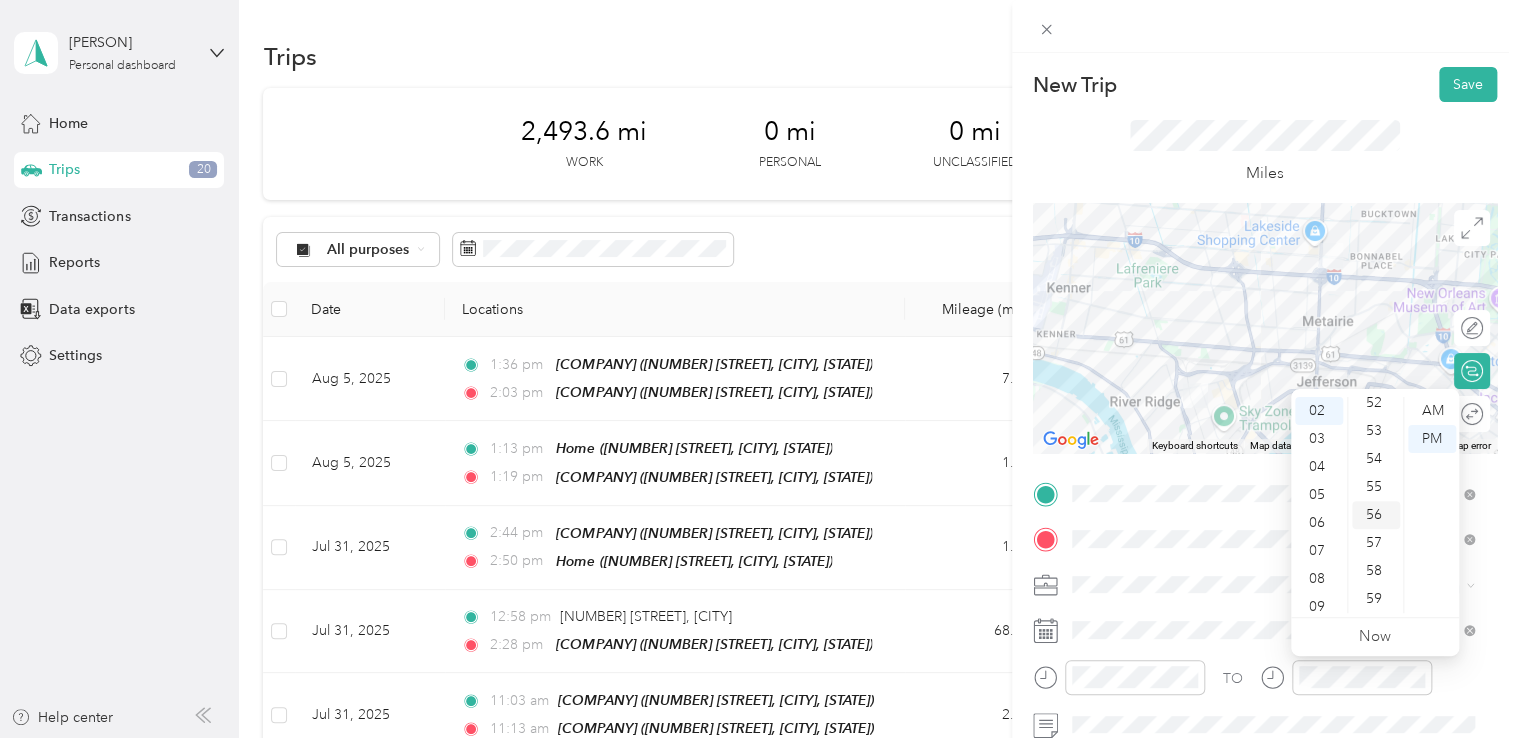 click on "56" at bounding box center (1376, 515) 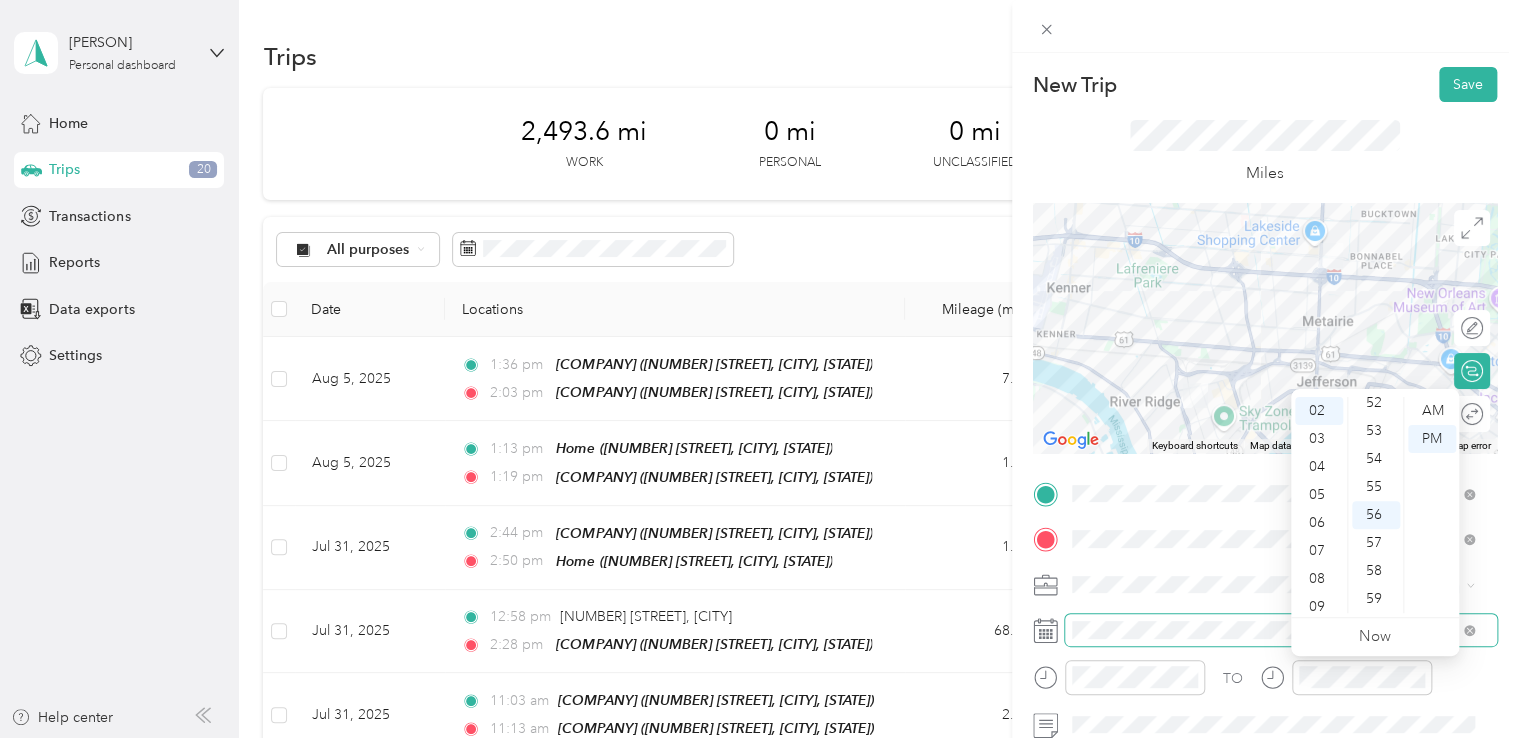 click at bounding box center [1281, 630] 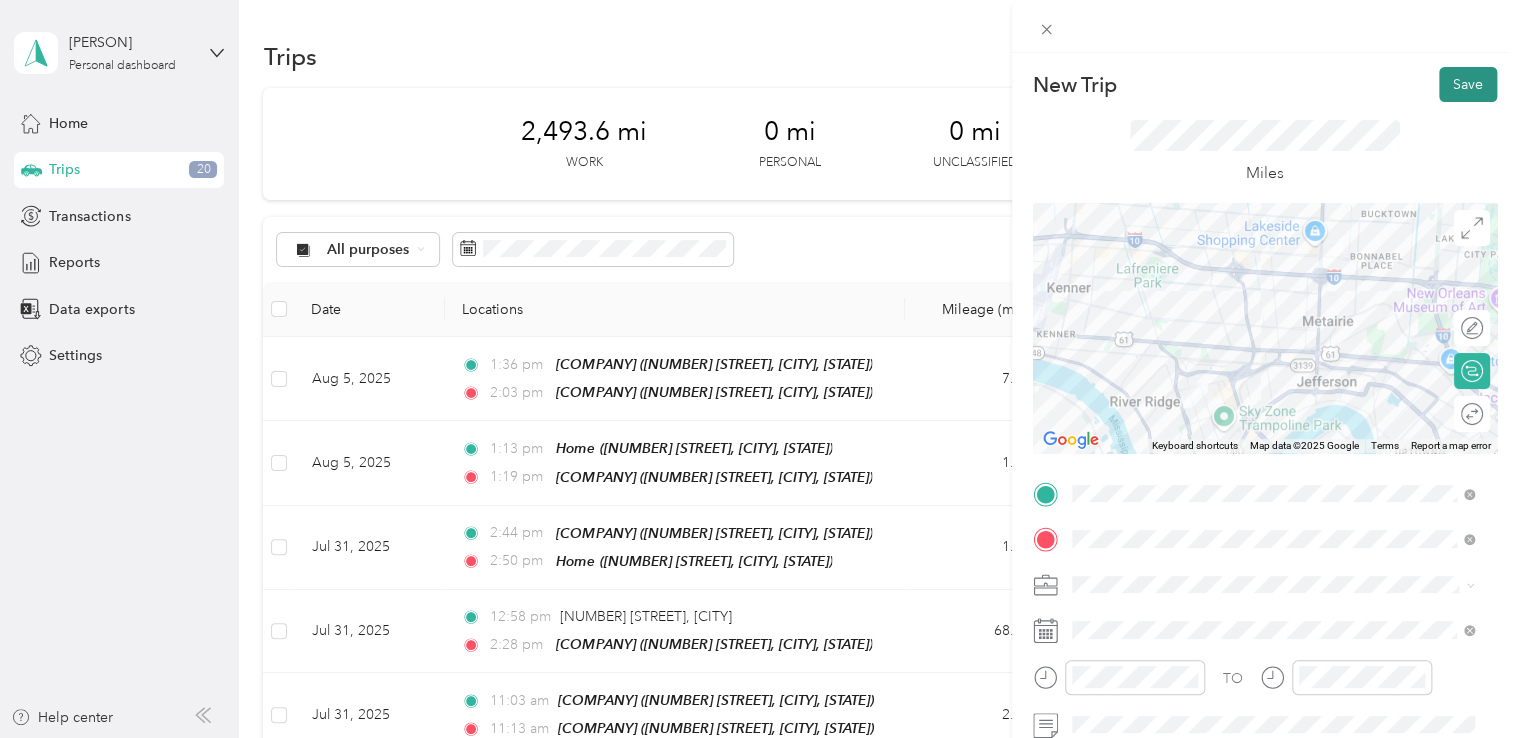 click on "Save" at bounding box center (1468, 84) 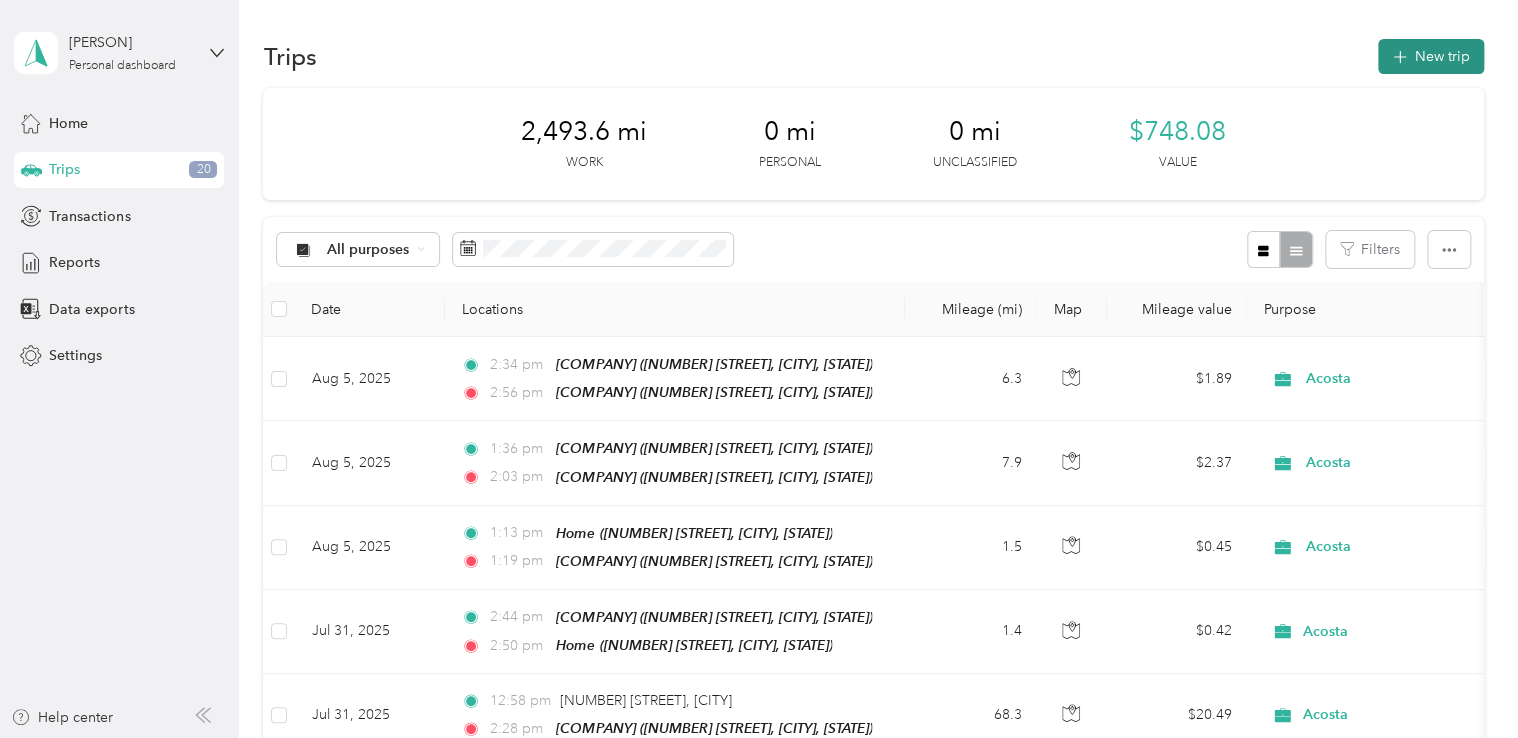 click 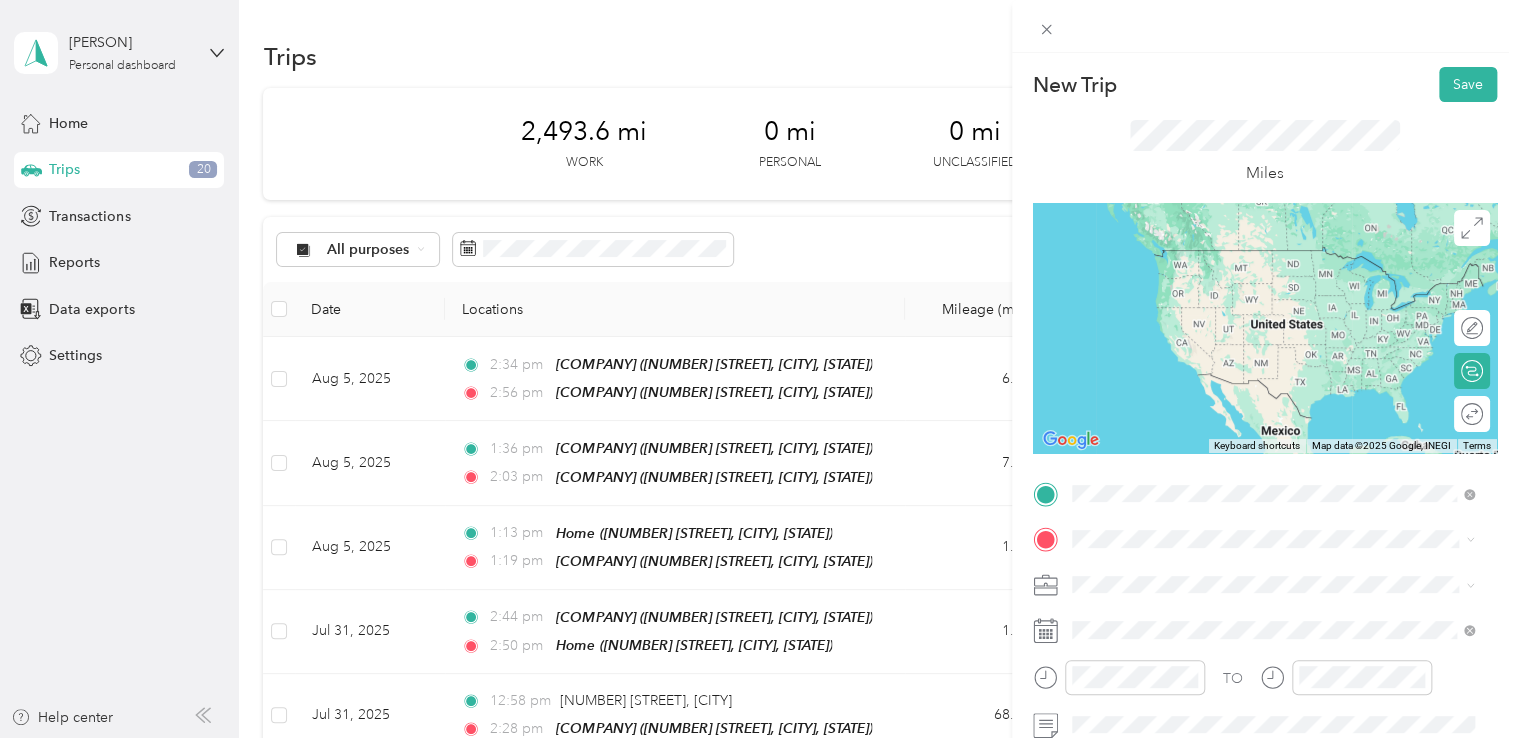 click on "TEAM [COMPANY] [NUMBER] [STREET], [POSTAL_CODE], [CITY], [STATE], [COUNTRY]" at bounding box center (1288, 283) 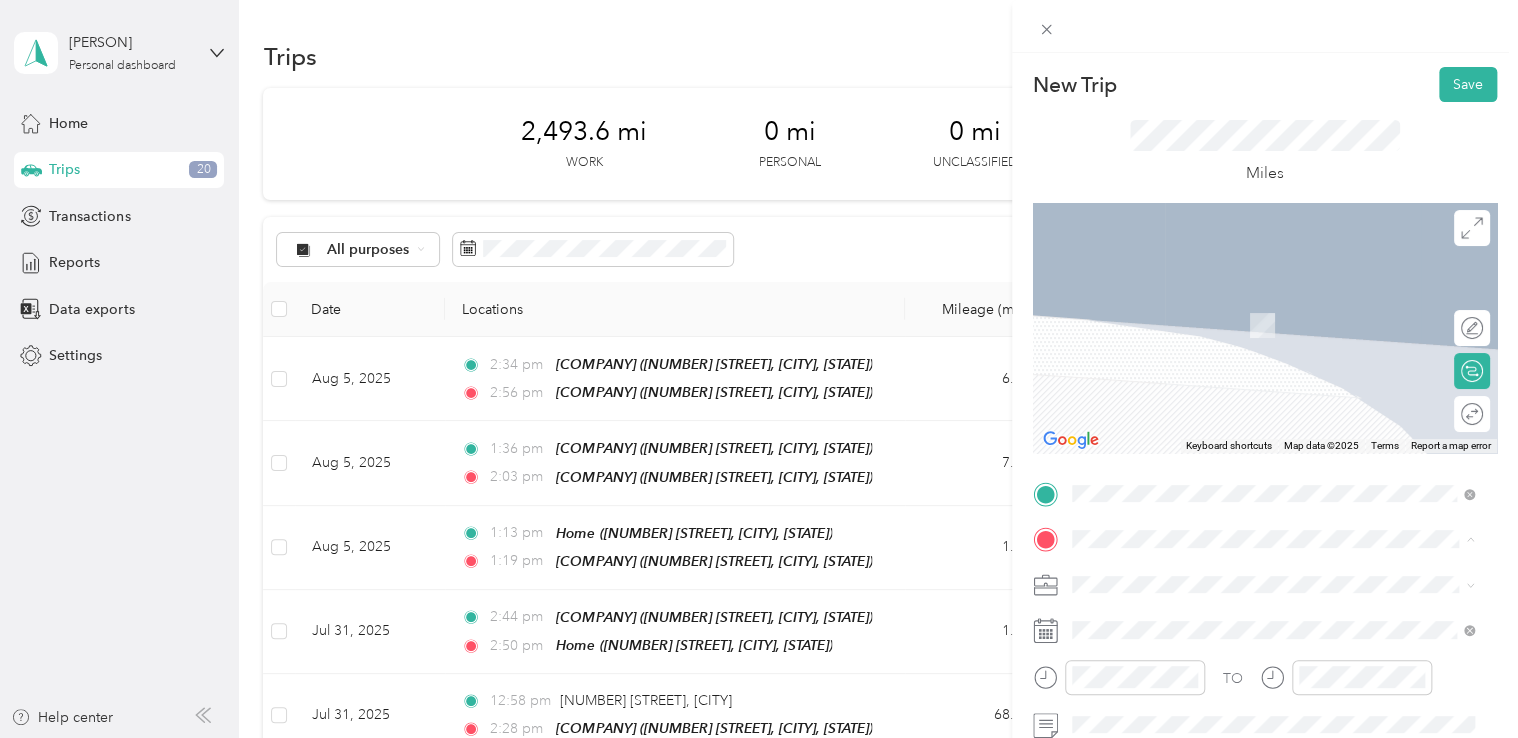 click on "[NUMBER] [STREET], [CITY], [STATE], [COUNTRY]" at bounding box center [1264, 388] 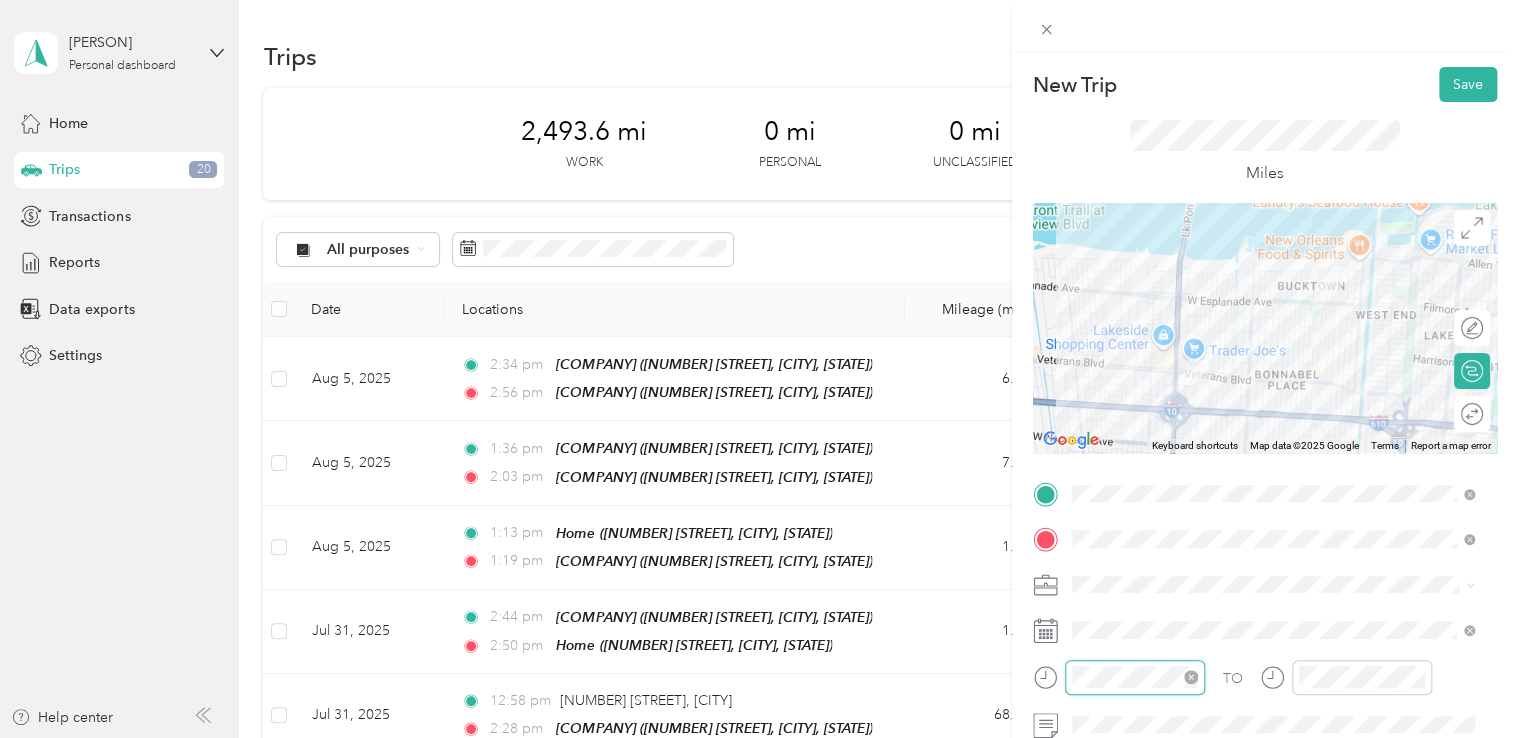 scroll, scrollTop: 84, scrollLeft: 0, axis: vertical 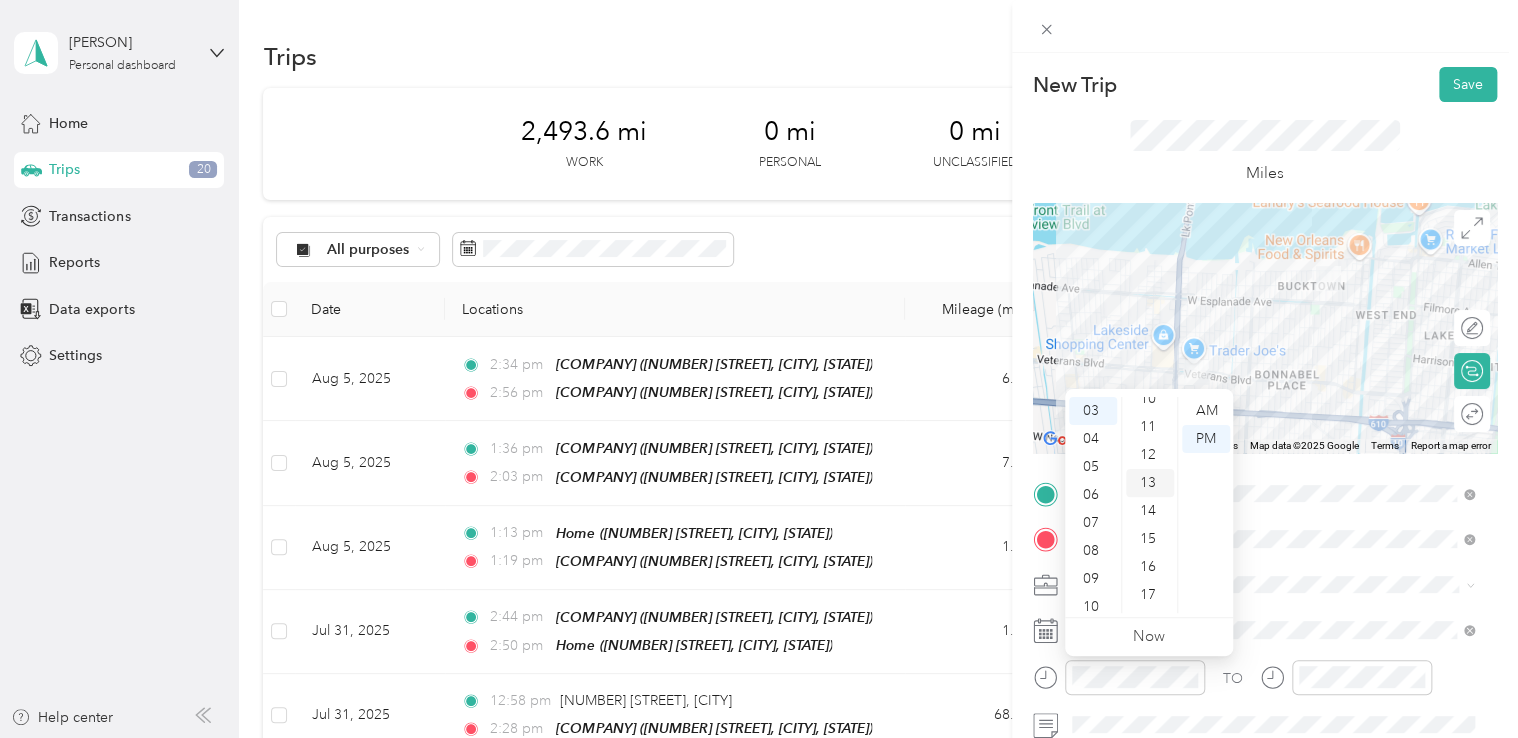 click on "13" at bounding box center [1150, 483] 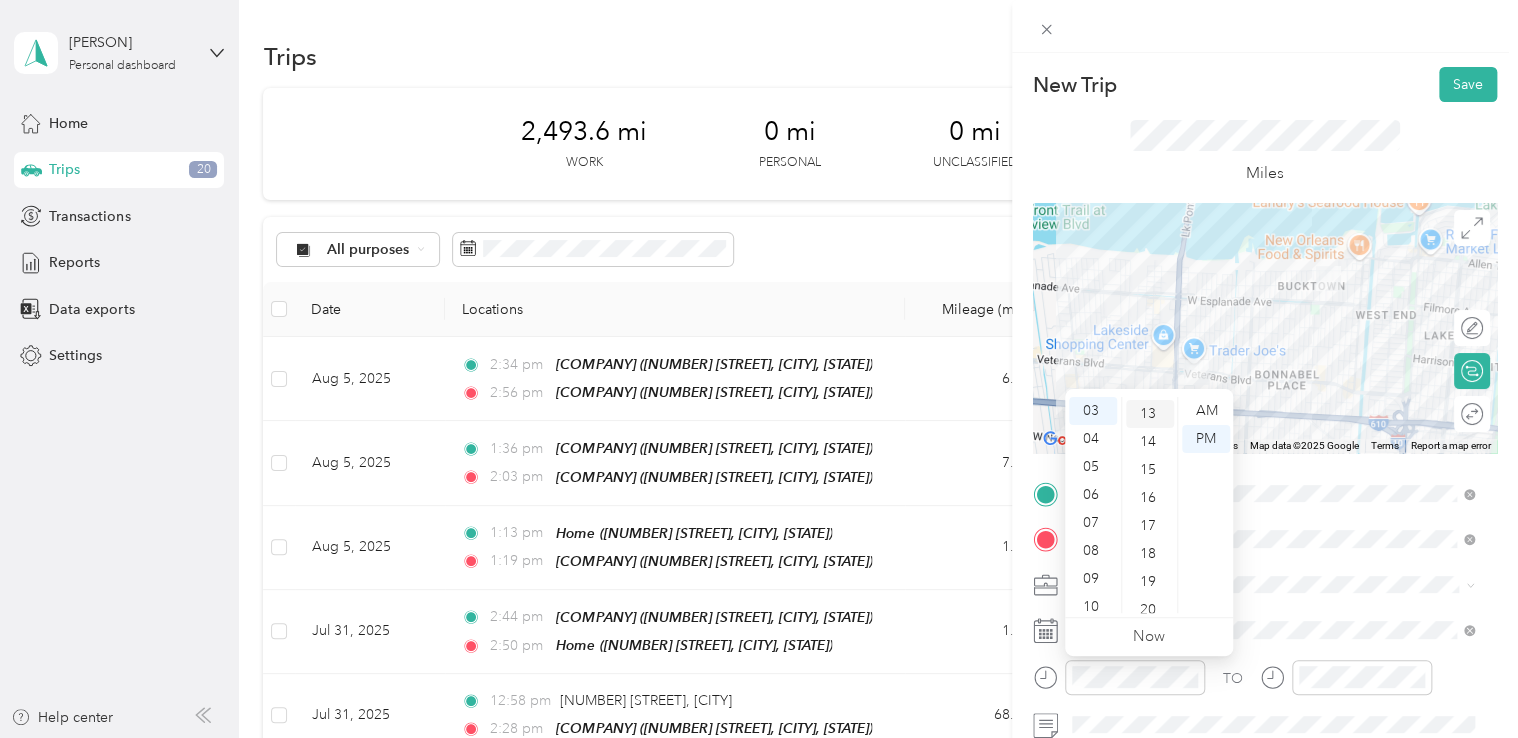 scroll, scrollTop: 364, scrollLeft: 0, axis: vertical 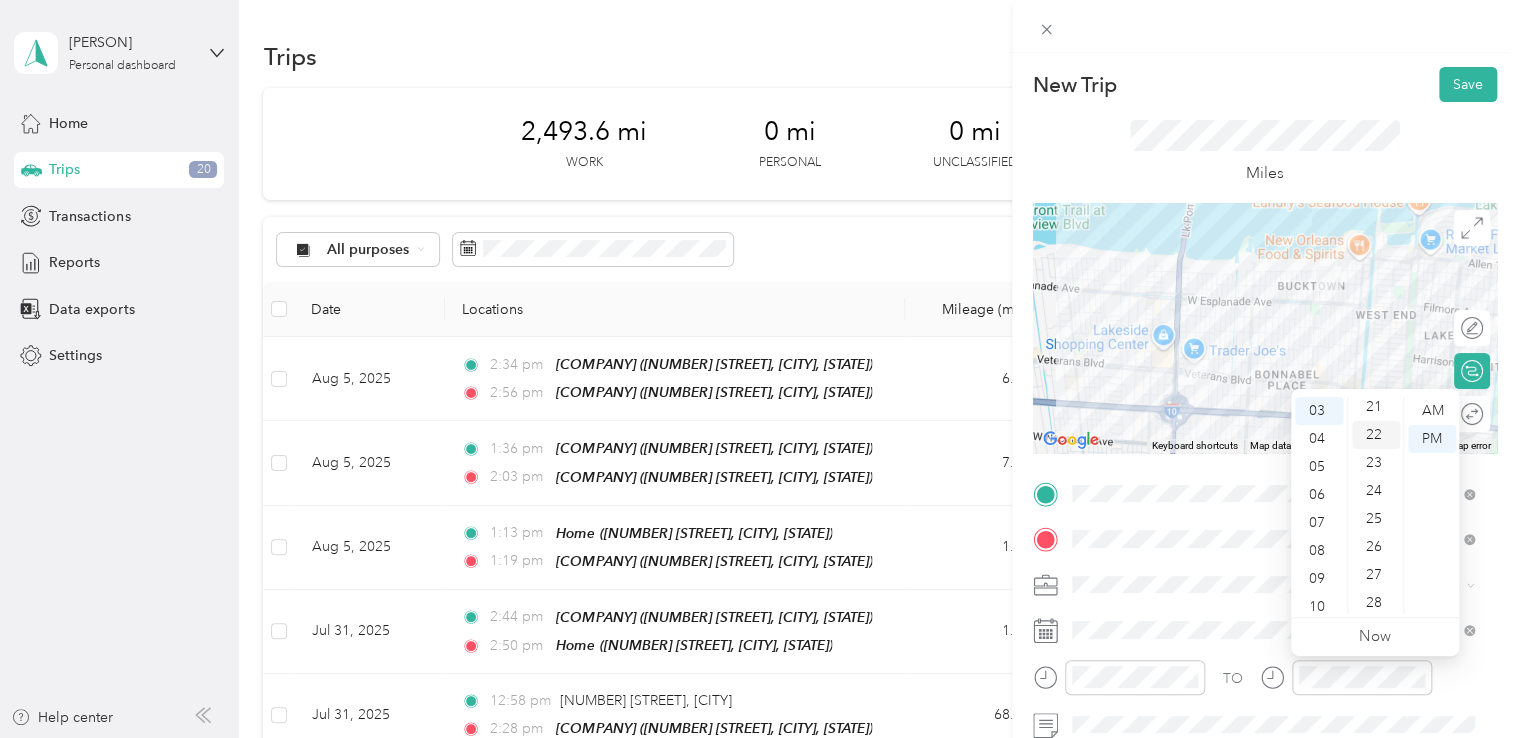 click on "22" at bounding box center (1376, 435) 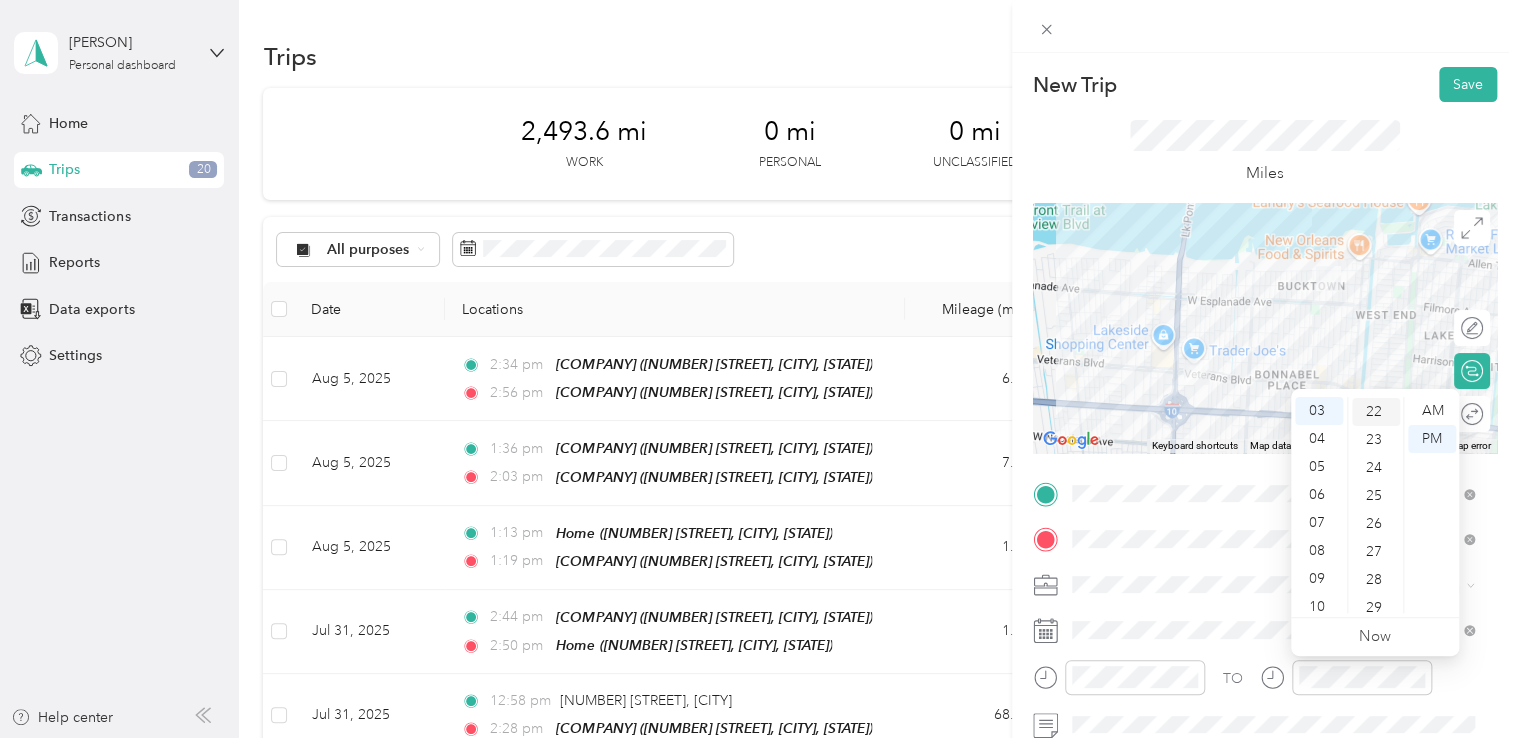 scroll, scrollTop: 616, scrollLeft: 0, axis: vertical 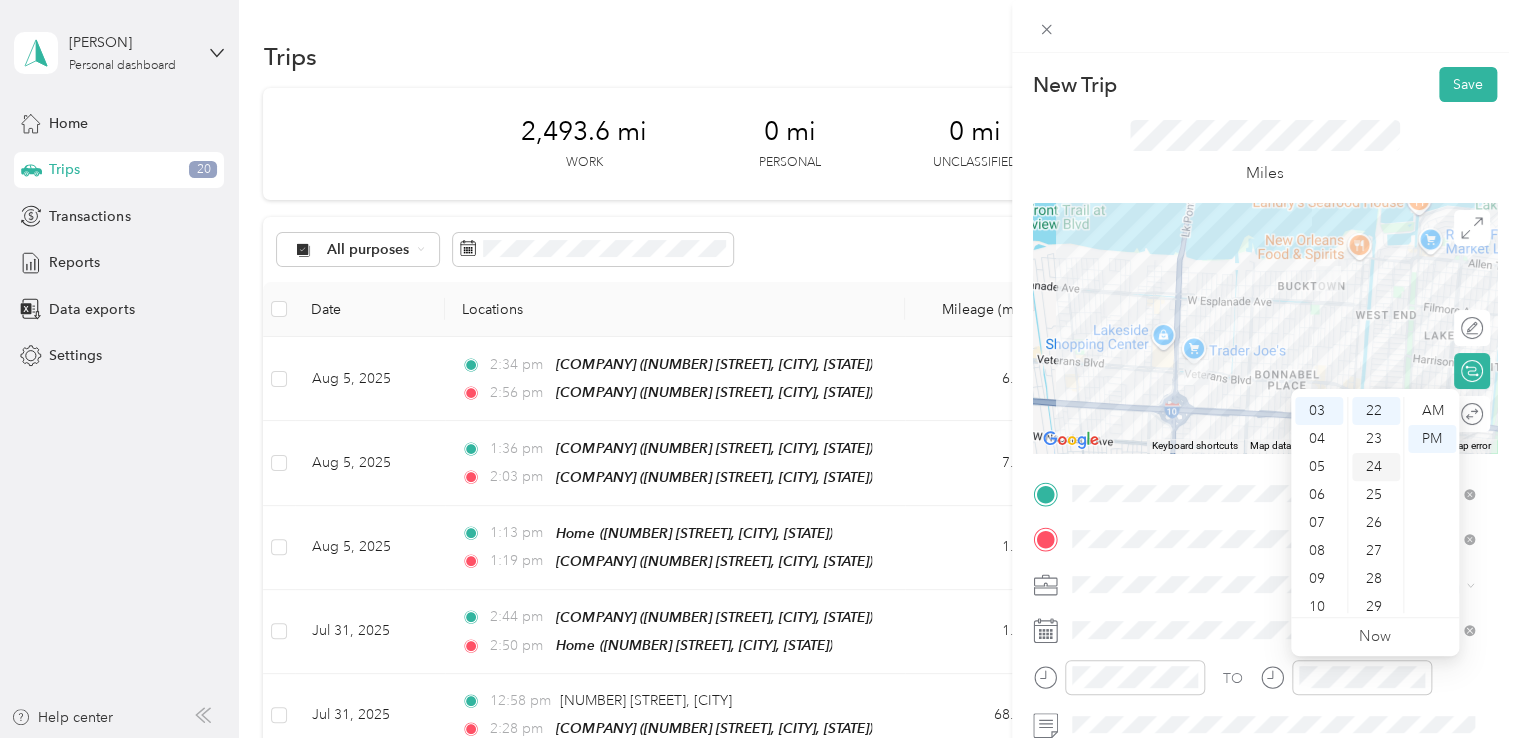 click on "24" at bounding box center (1376, 467) 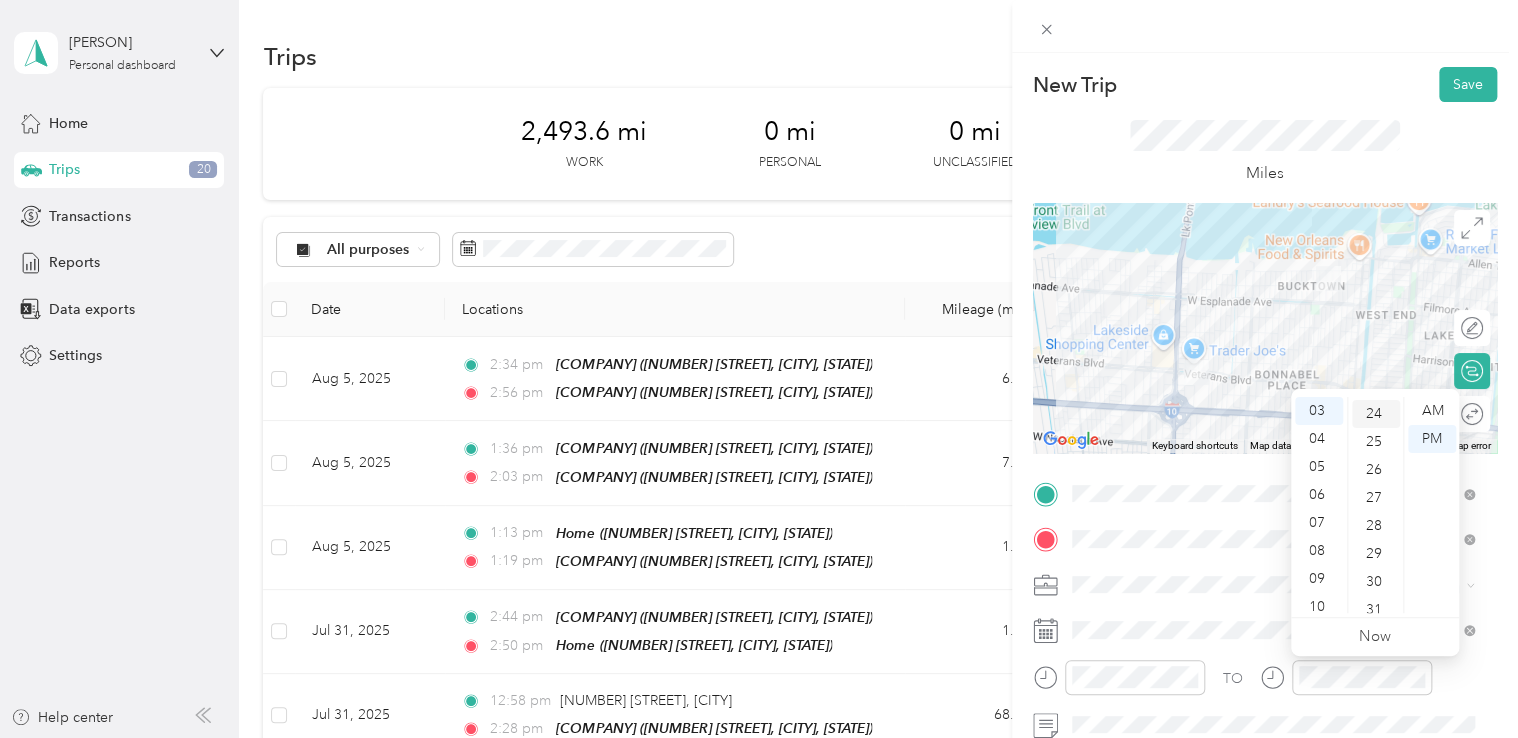 scroll, scrollTop: 672, scrollLeft: 0, axis: vertical 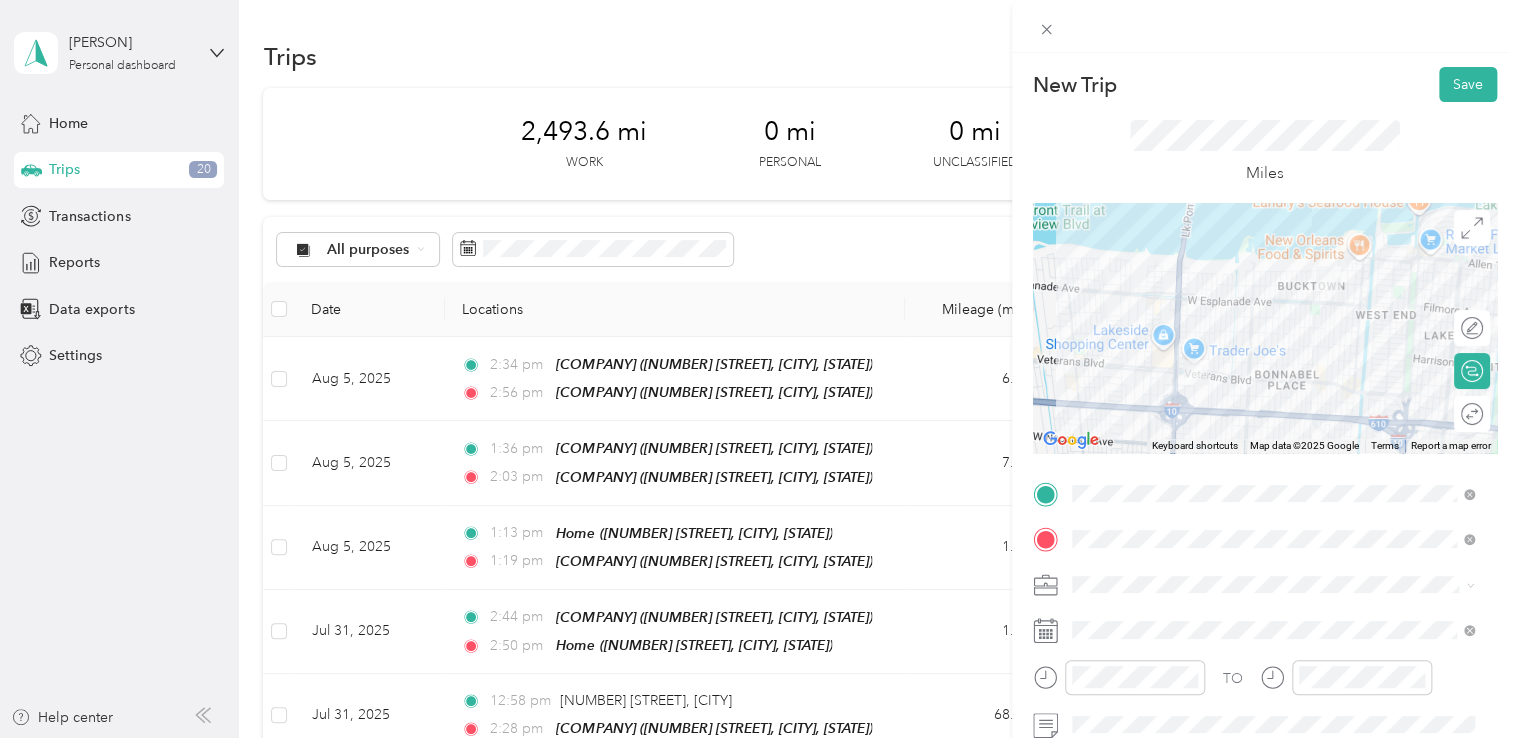 click on "New Trip Save This trip cannot be edited because it is either under review, approved, or paid. Contact your Team Manager to edit it. Miles ← Move left → Move right ↑ Move up ↓ Move down + Zoom in - Zoom out Home Jump left by 75% End Jump right by 75% Page Up Jump up by 75% Page Down Jump down by 75% Keyboard shortcuts Map Data Map data ©2025 Google Map data ©2025 Google 1 km  Click to toggle between metric and imperial units Terms Report a map error Edit route Calculate route Round trip TO Add photo" at bounding box center [1265, 514] 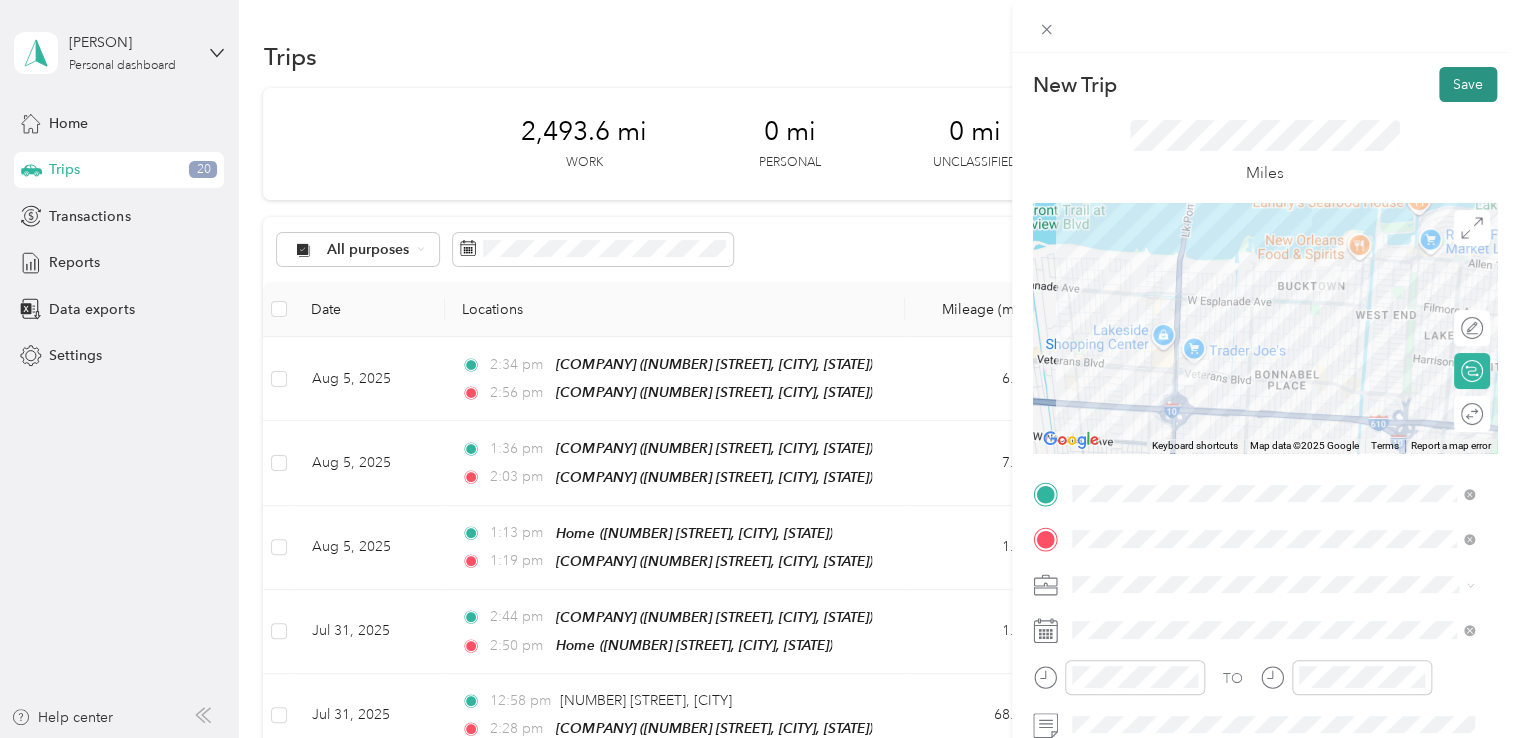 click on "Save" at bounding box center (1468, 84) 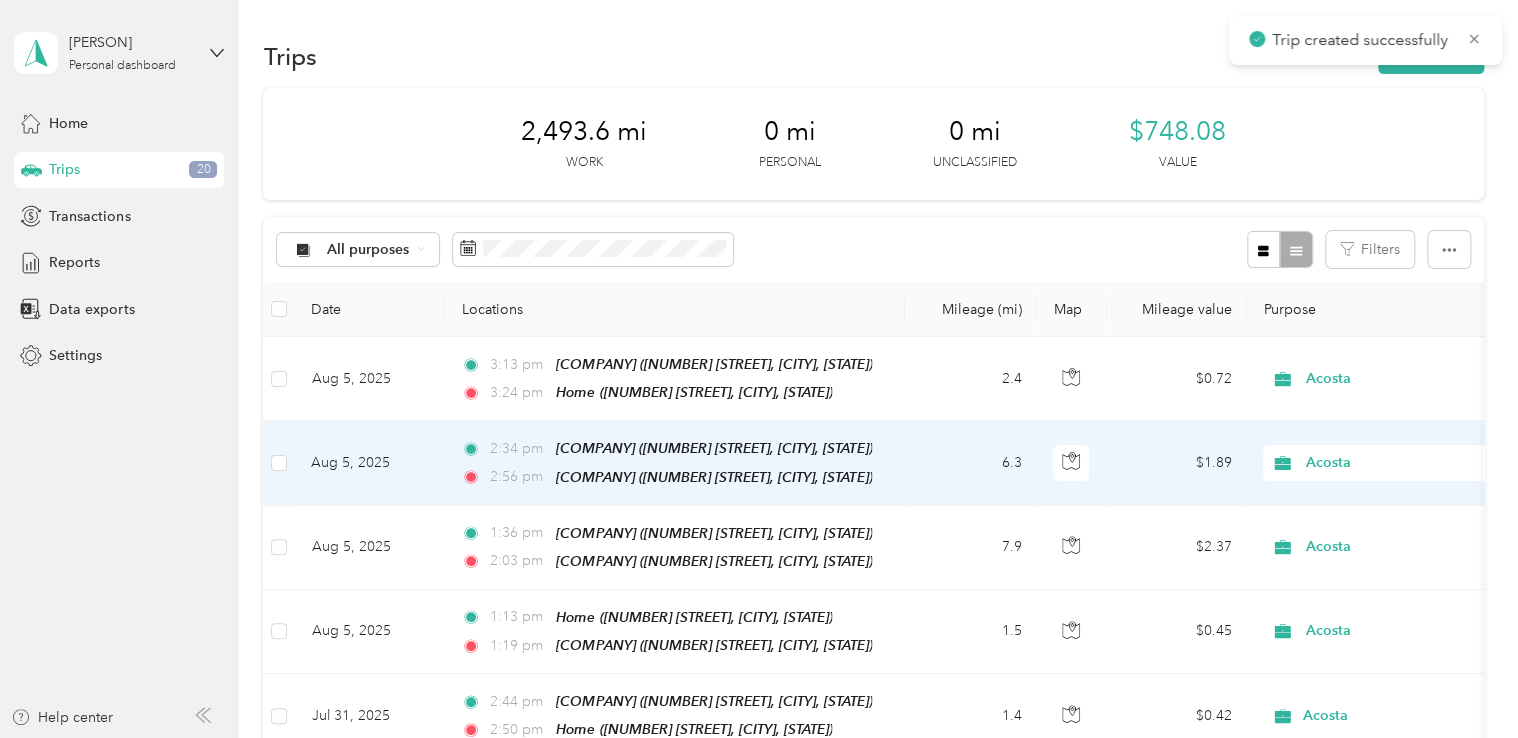 scroll, scrollTop: 100, scrollLeft: 0, axis: vertical 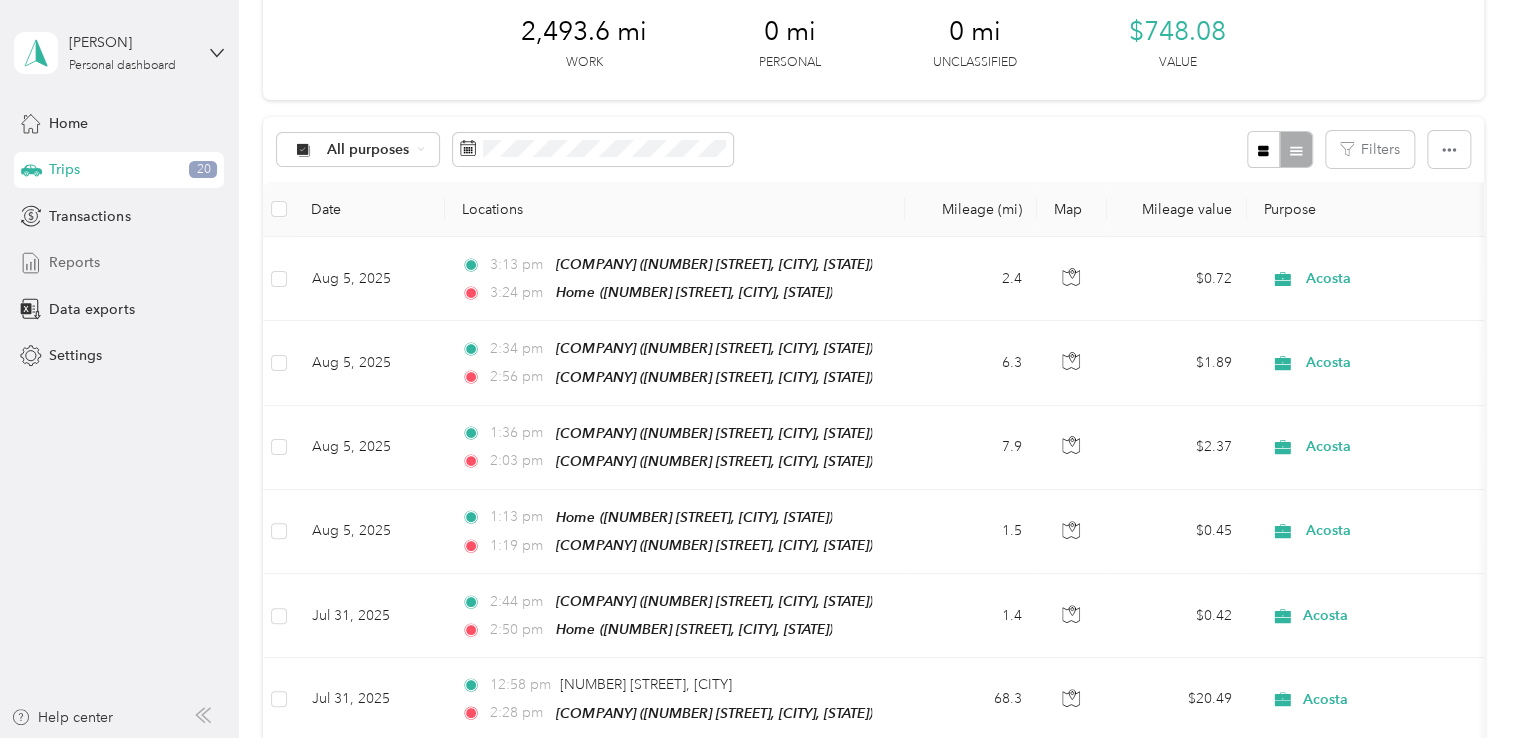 click on "Reports" at bounding box center [74, 262] 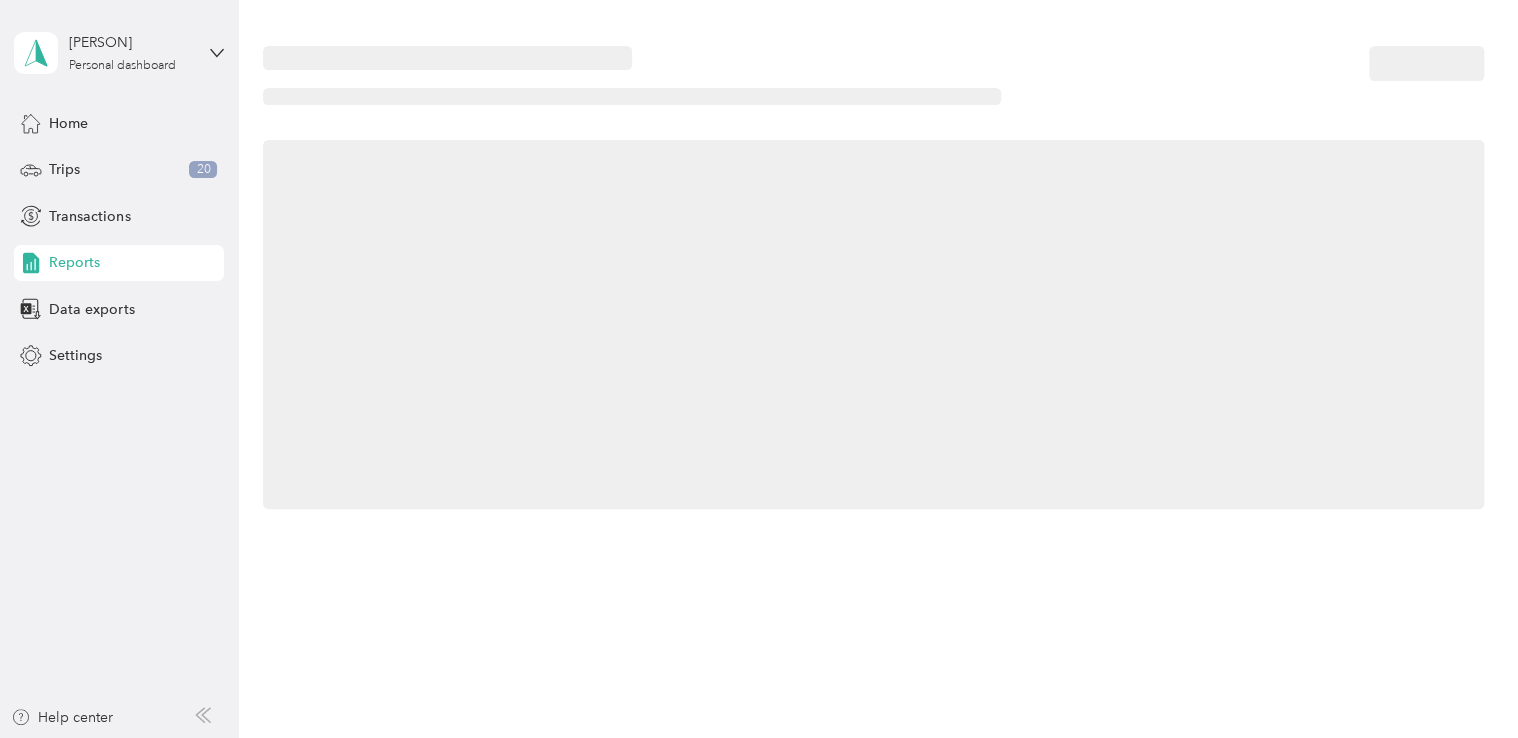 scroll, scrollTop: 0, scrollLeft: 0, axis: both 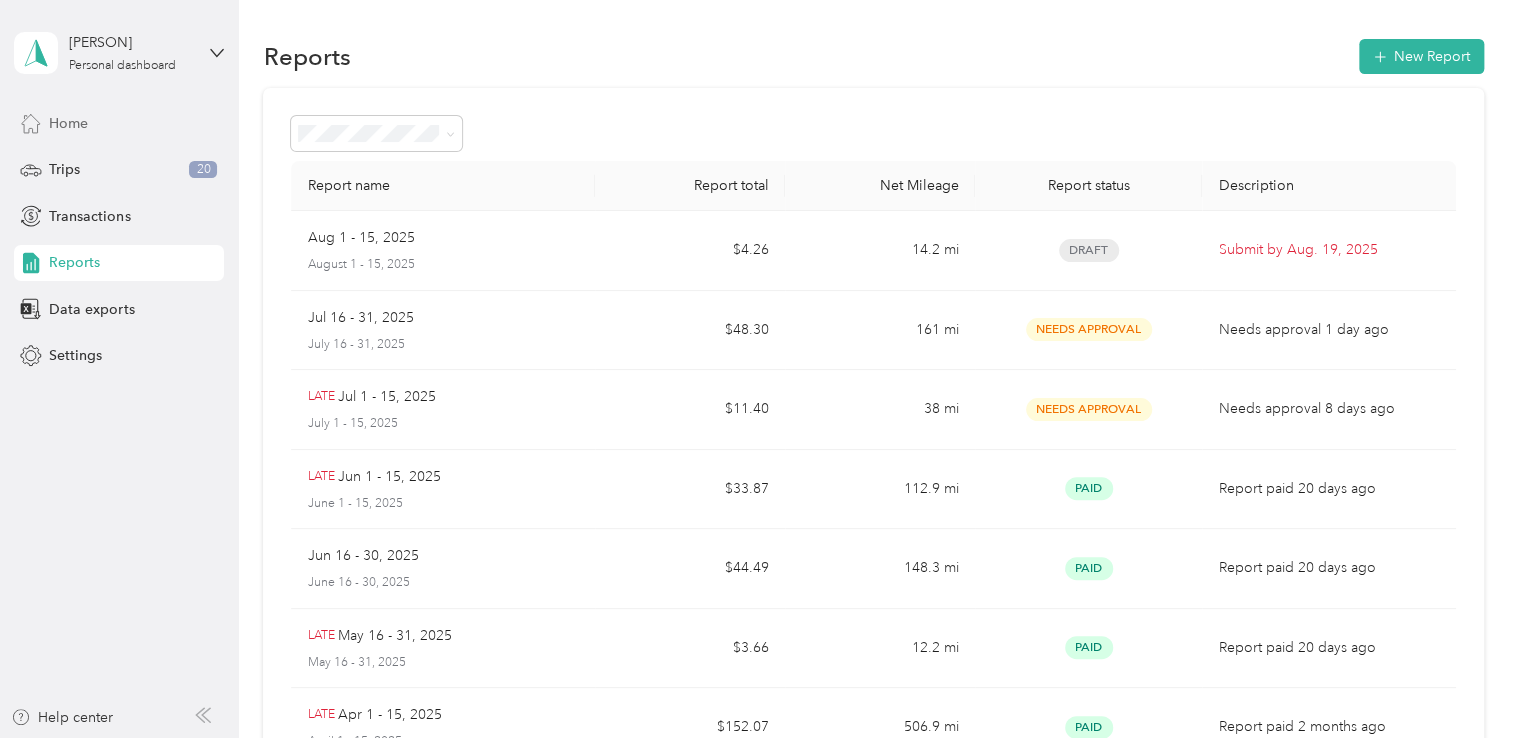 click on "Home" at bounding box center [68, 123] 